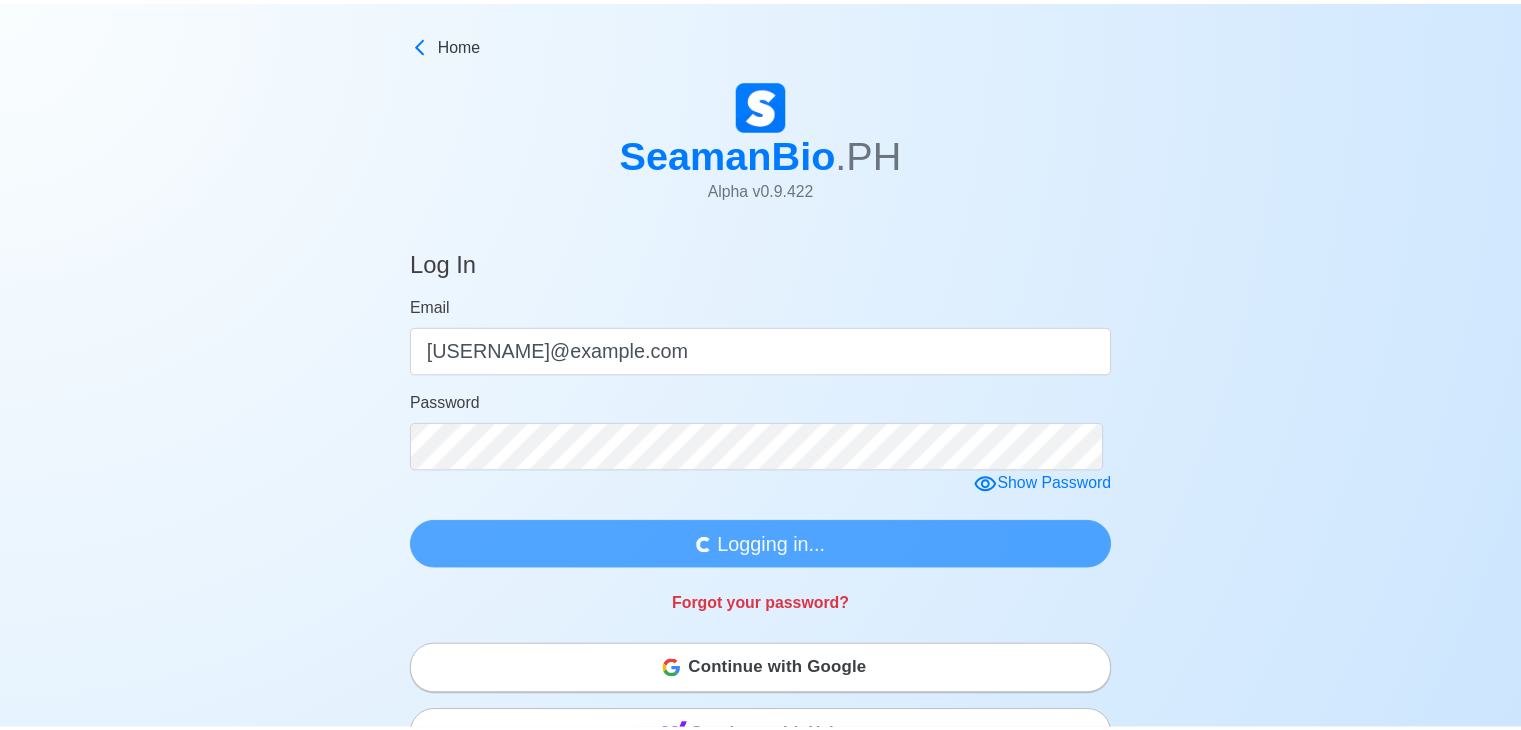 scroll, scrollTop: 0, scrollLeft: 0, axis: both 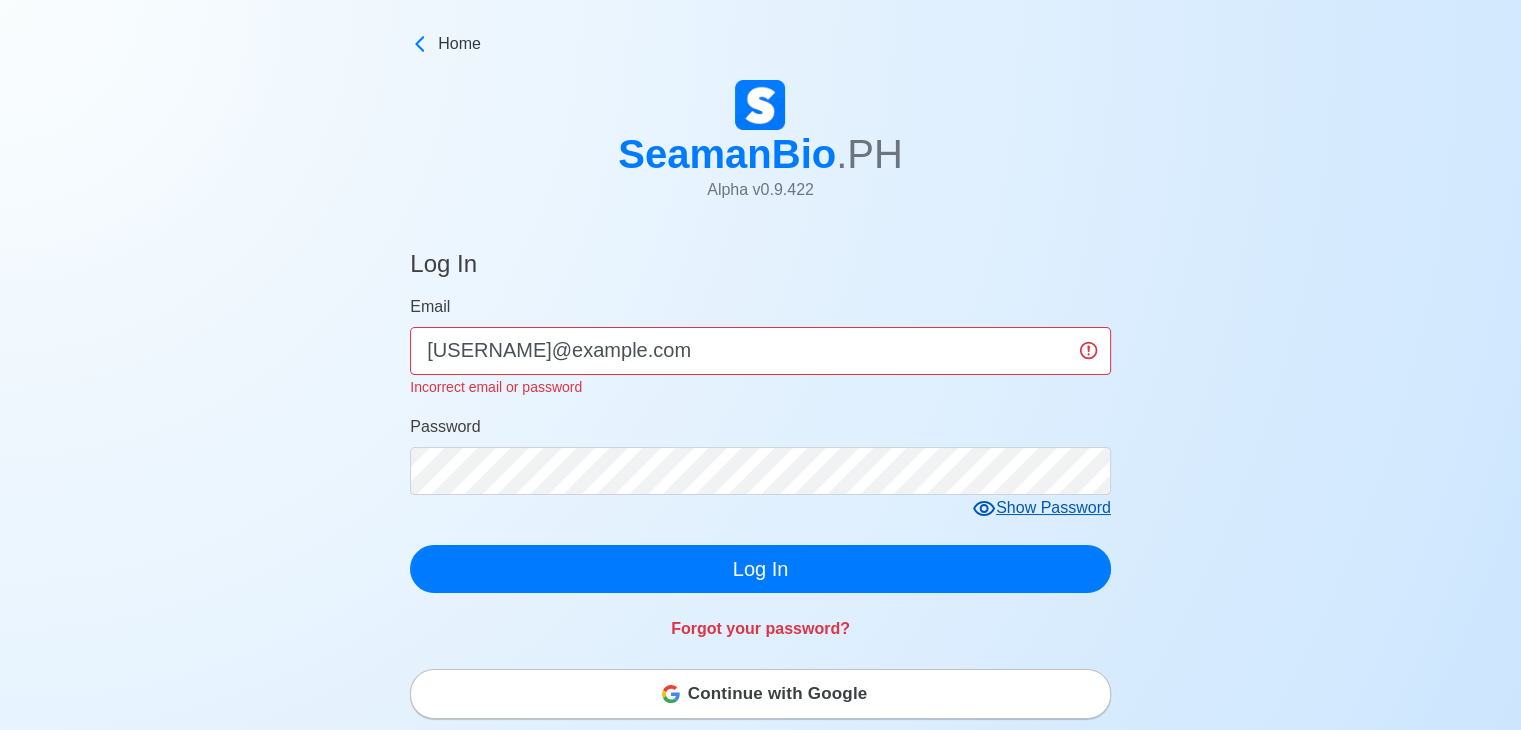 click 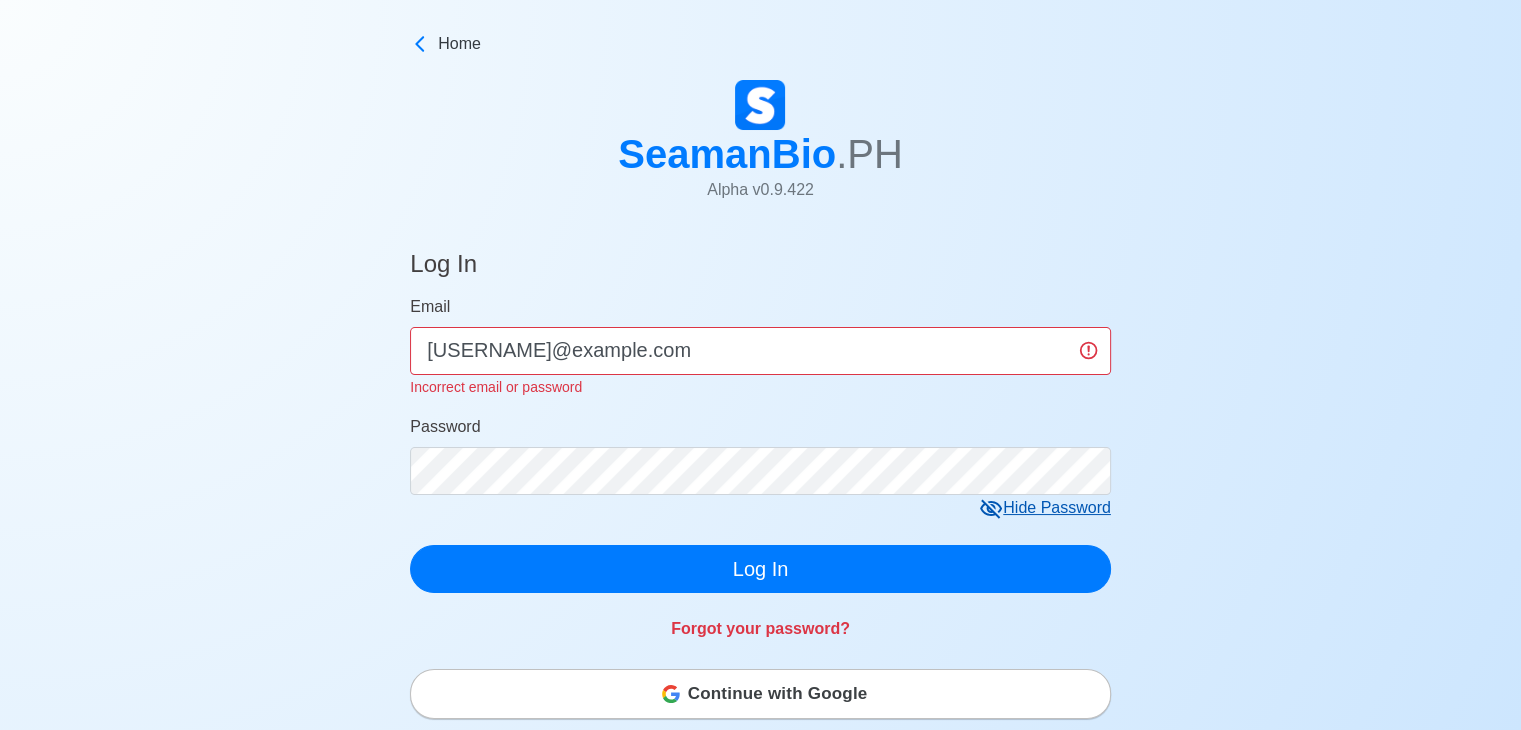 click on "Continue with Google" at bounding box center (778, 694) 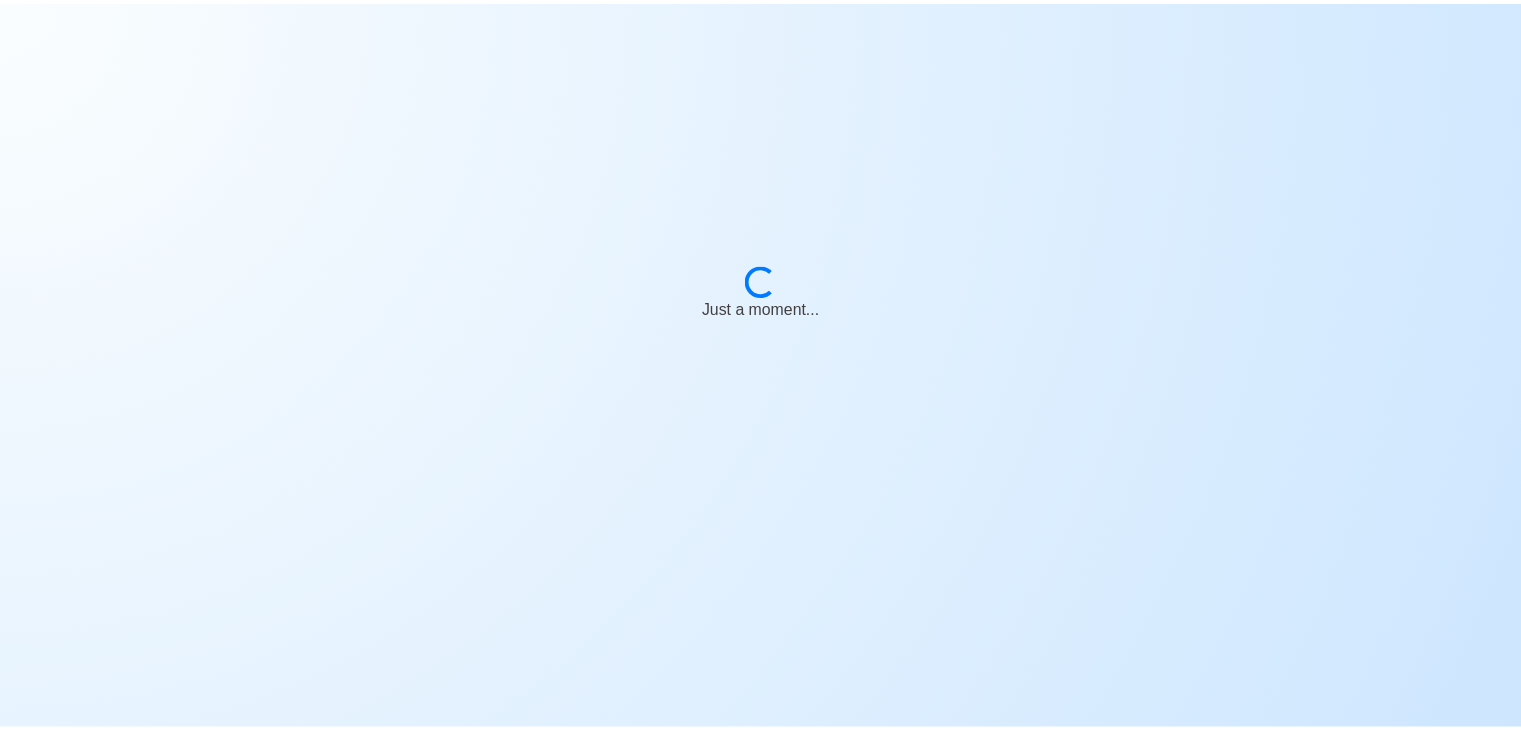 scroll, scrollTop: 0, scrollLeft: 0, axis: both 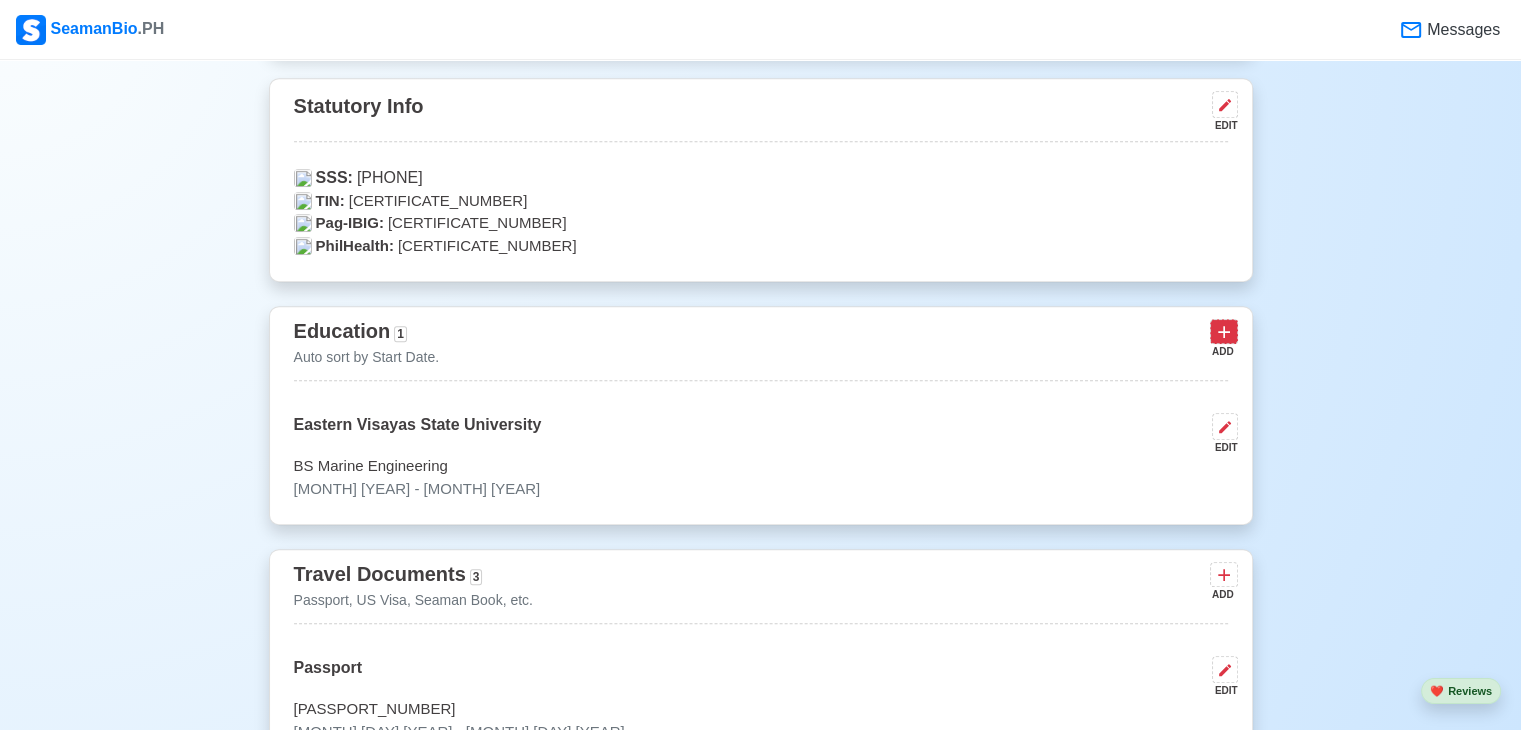click 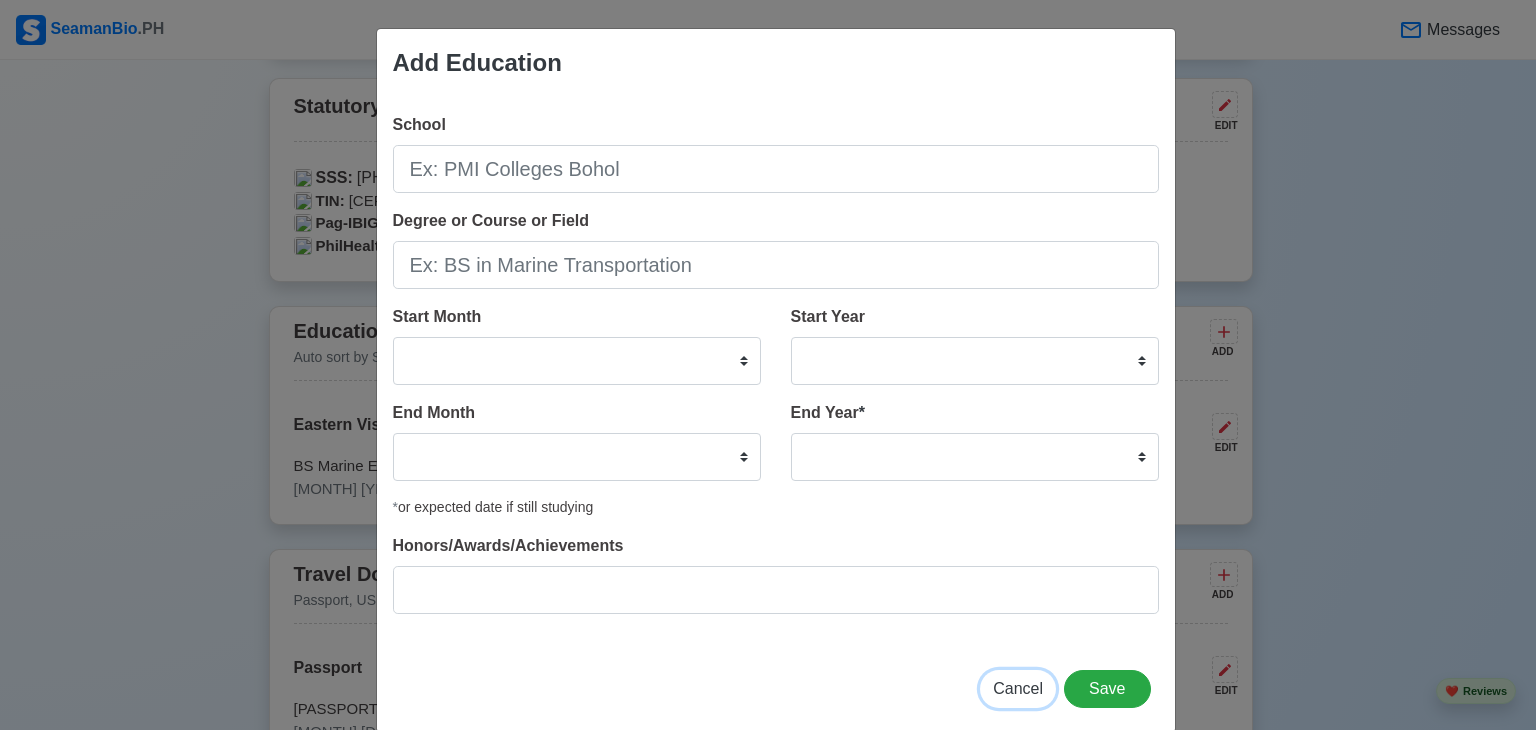 click on "Cancel" at bounding box center (1018, 688) 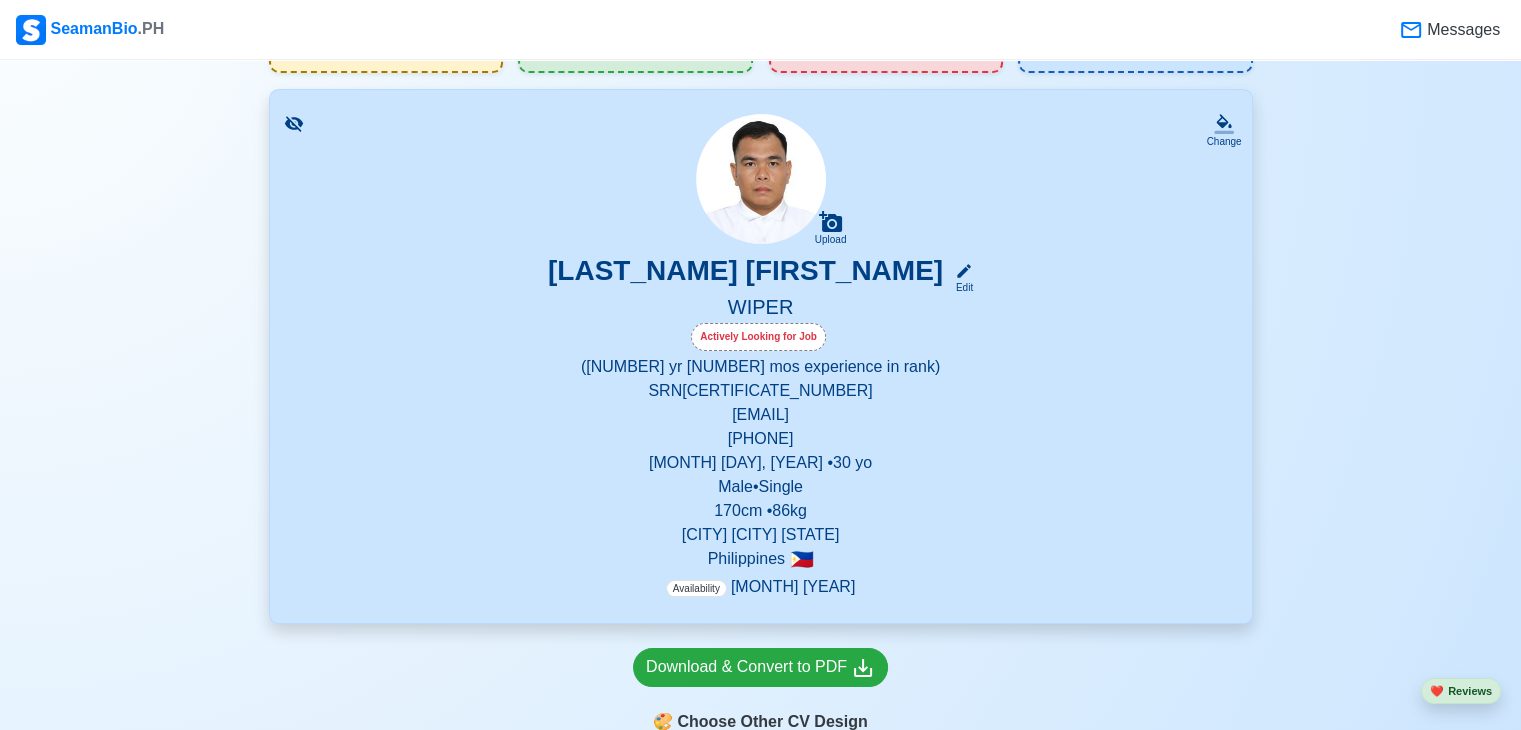 scroll, scrollTop: 100, scrollLeft: 0, axis: vertical 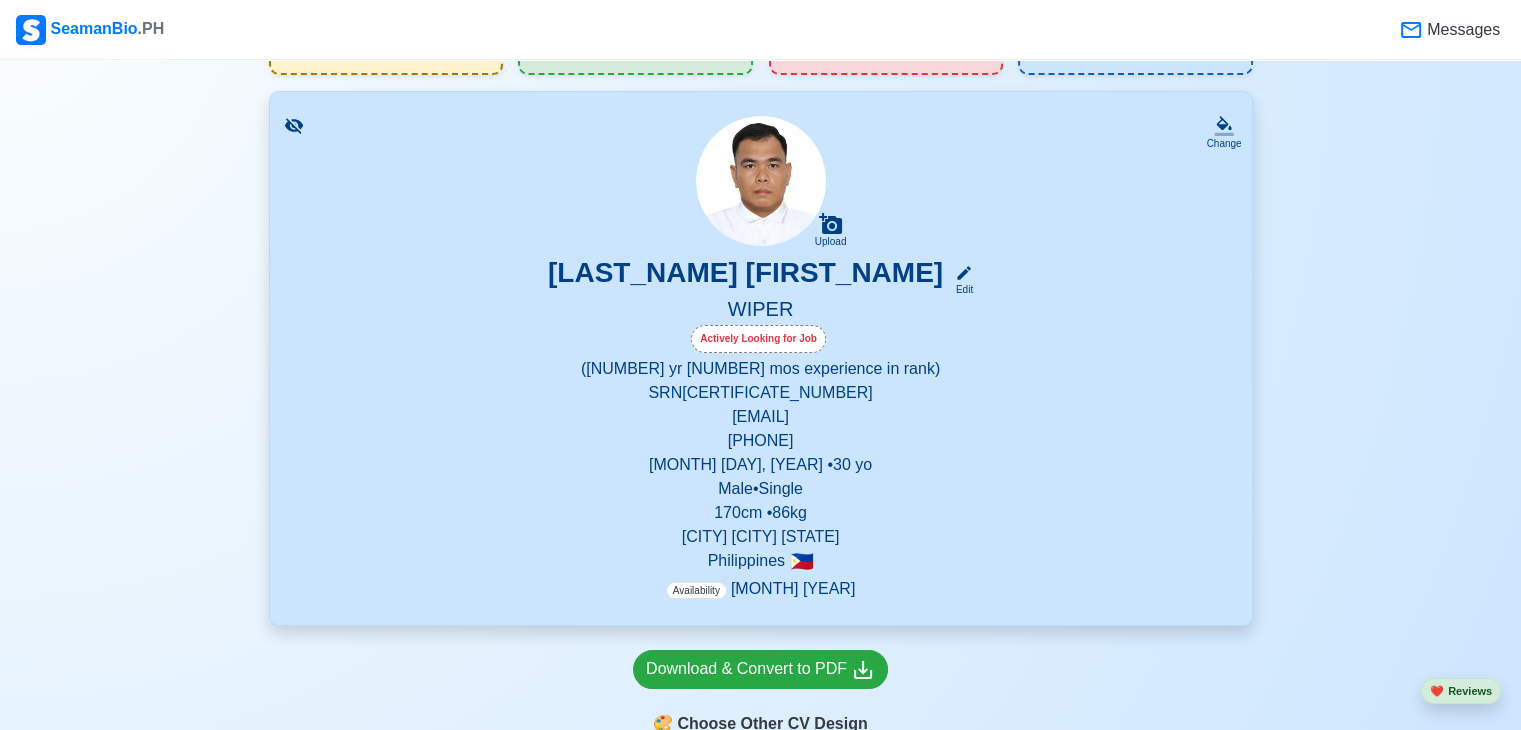click on "Actively Looking for Job" at bounding box center [758, 339] 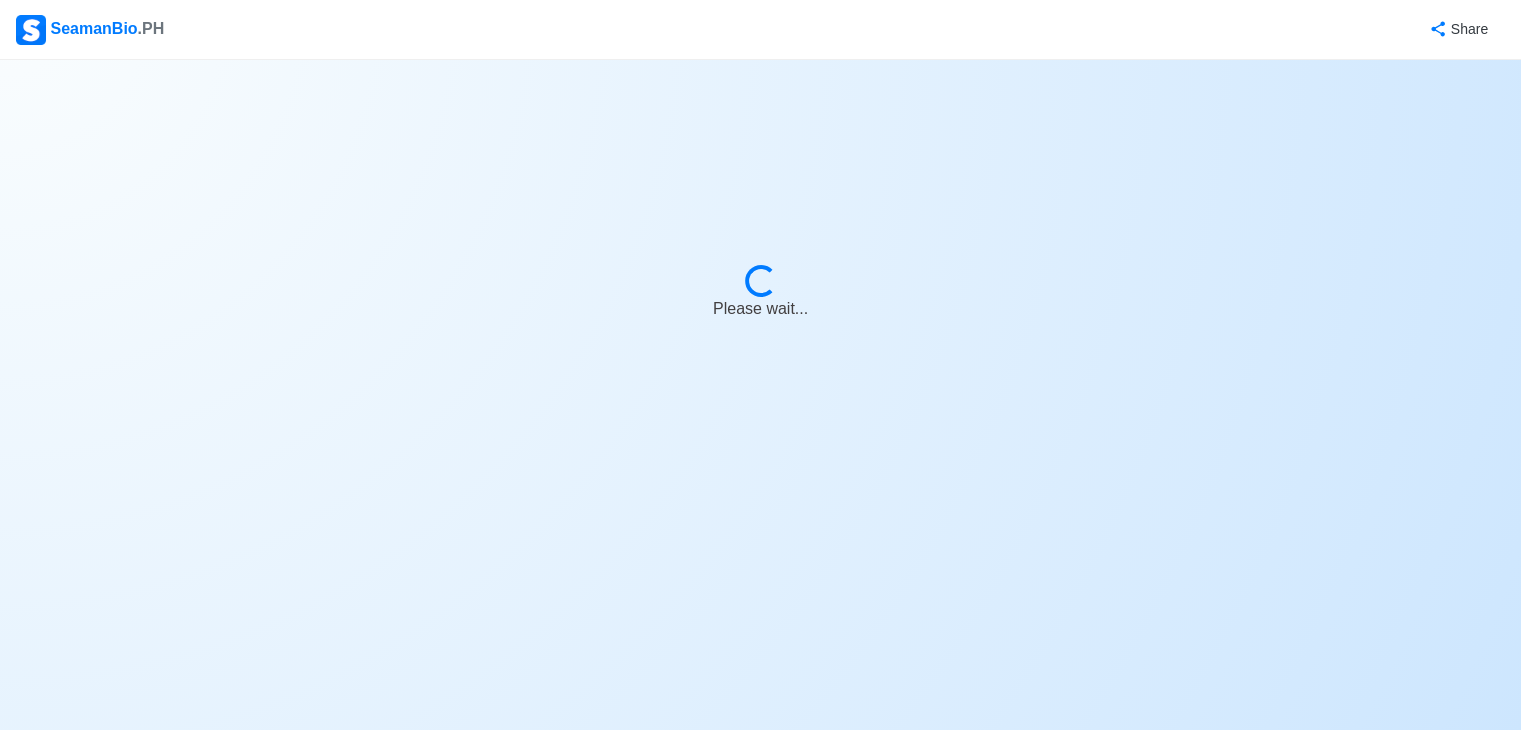 select on "Actively Looking for Job" 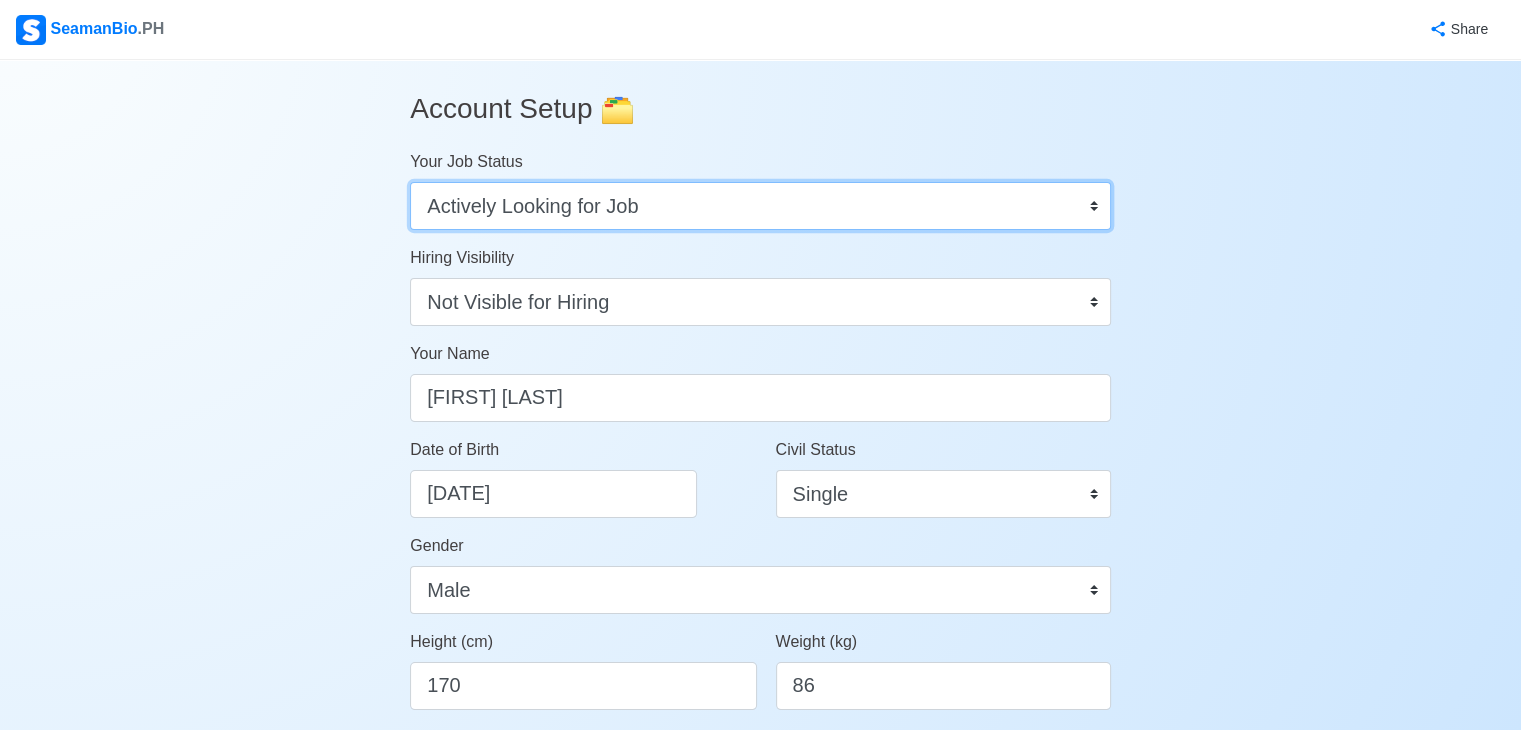 click on "Onboard Actively Looking for Job Not Looking for Job" at bounding box center (760, 206) 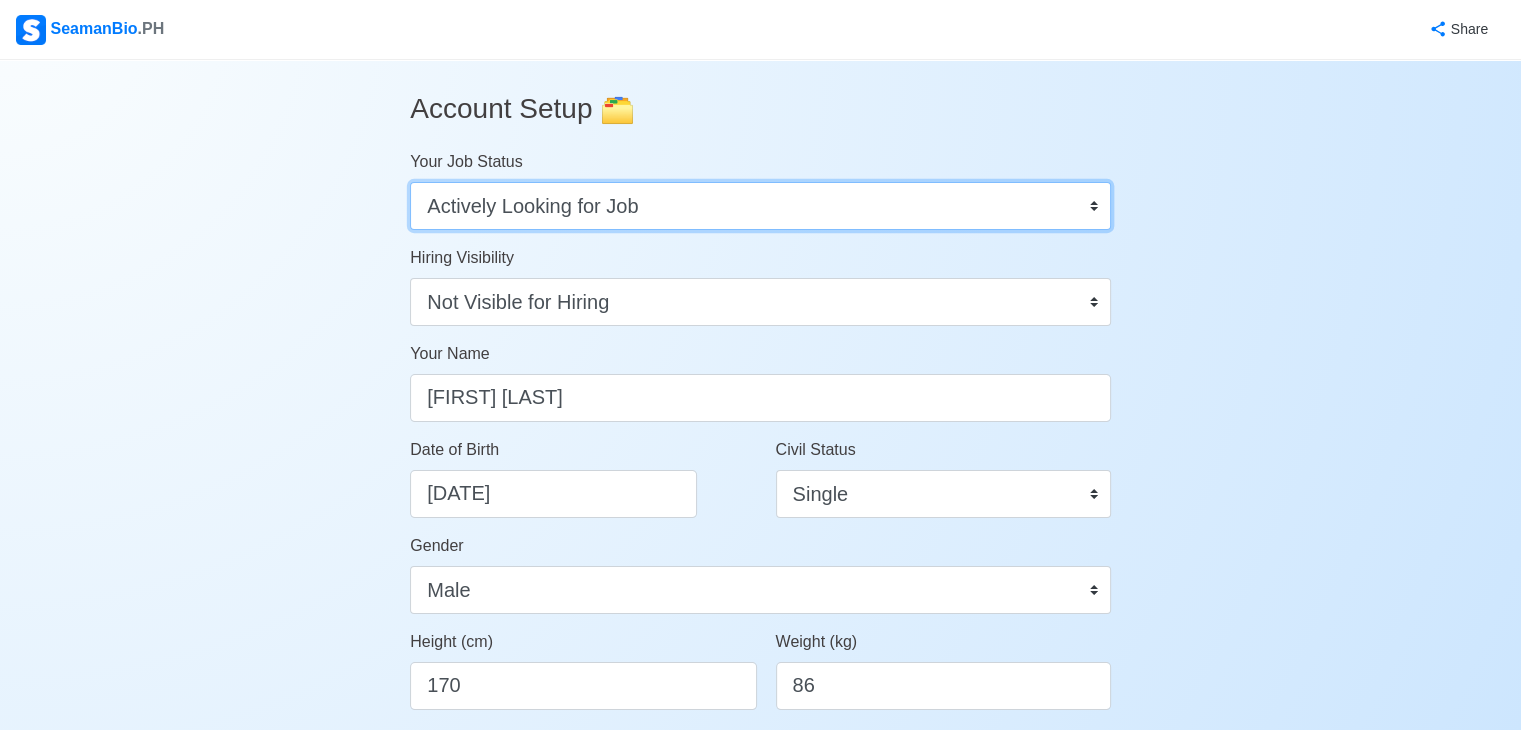 select on "Not Looking for Job" 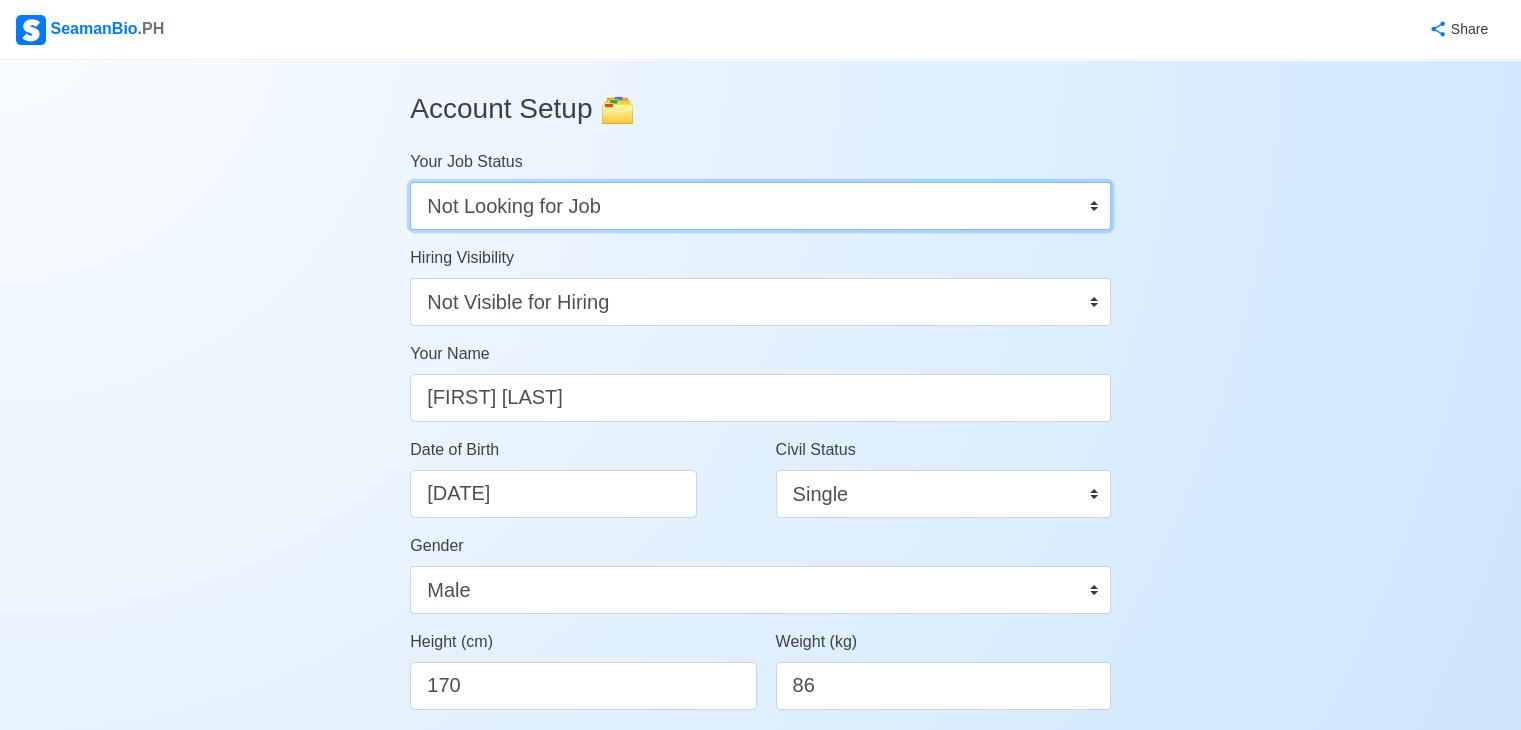 click on "Onboard Actively Looking for Job Not Looking for Job" at bounding box center (760, 206) 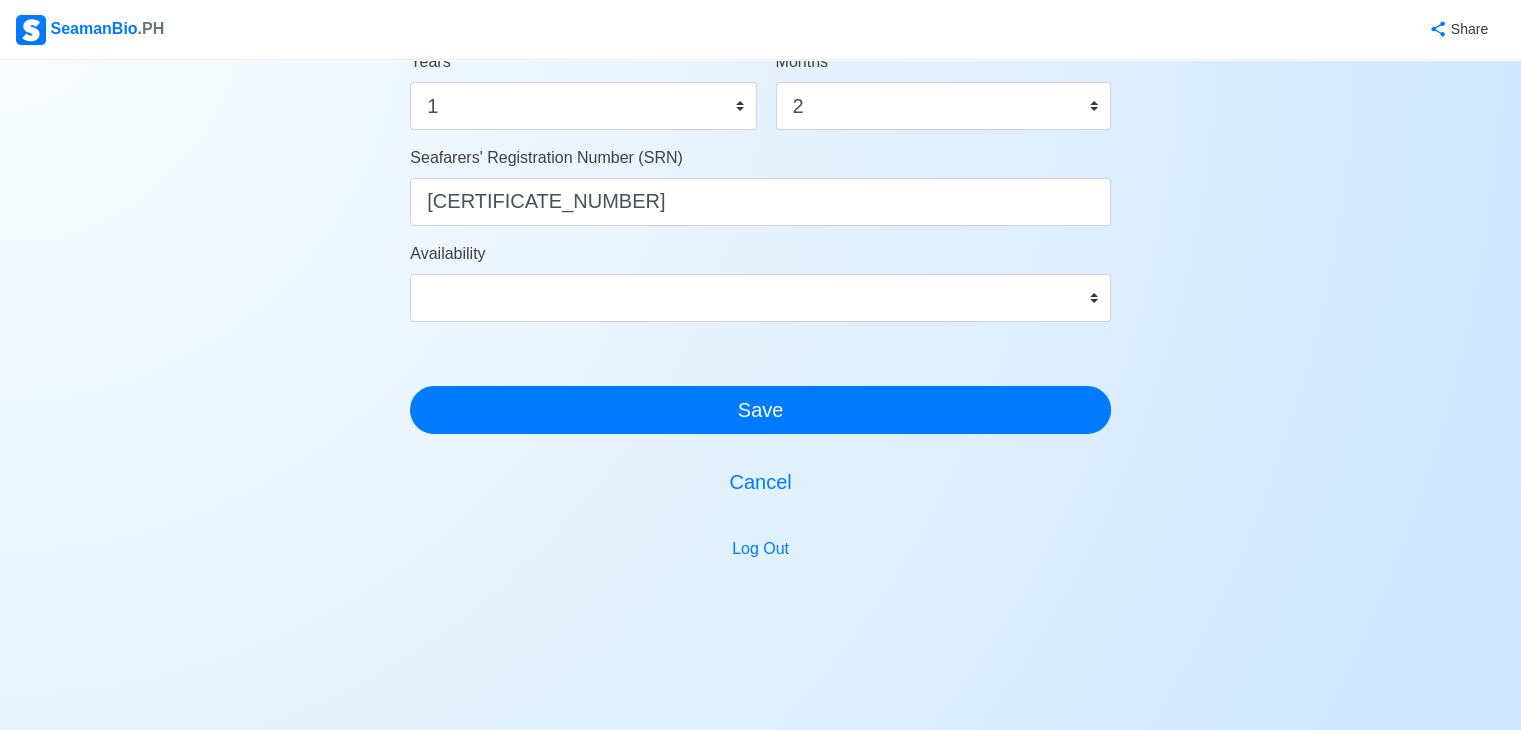 scroll, scrollTop: 1200, scrollLeft: 0, axis: vertical 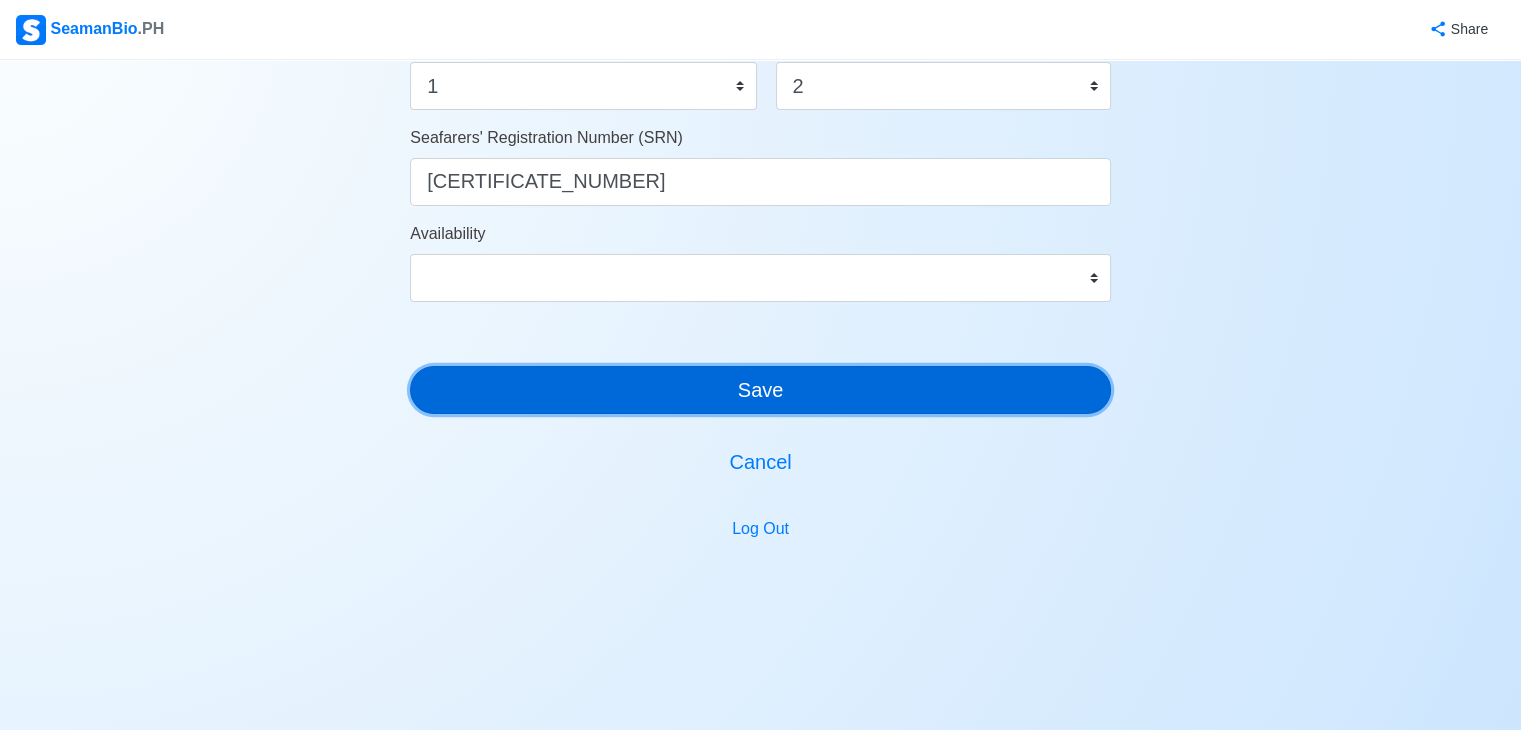 click on "Save" at bounding box center [760, 390] 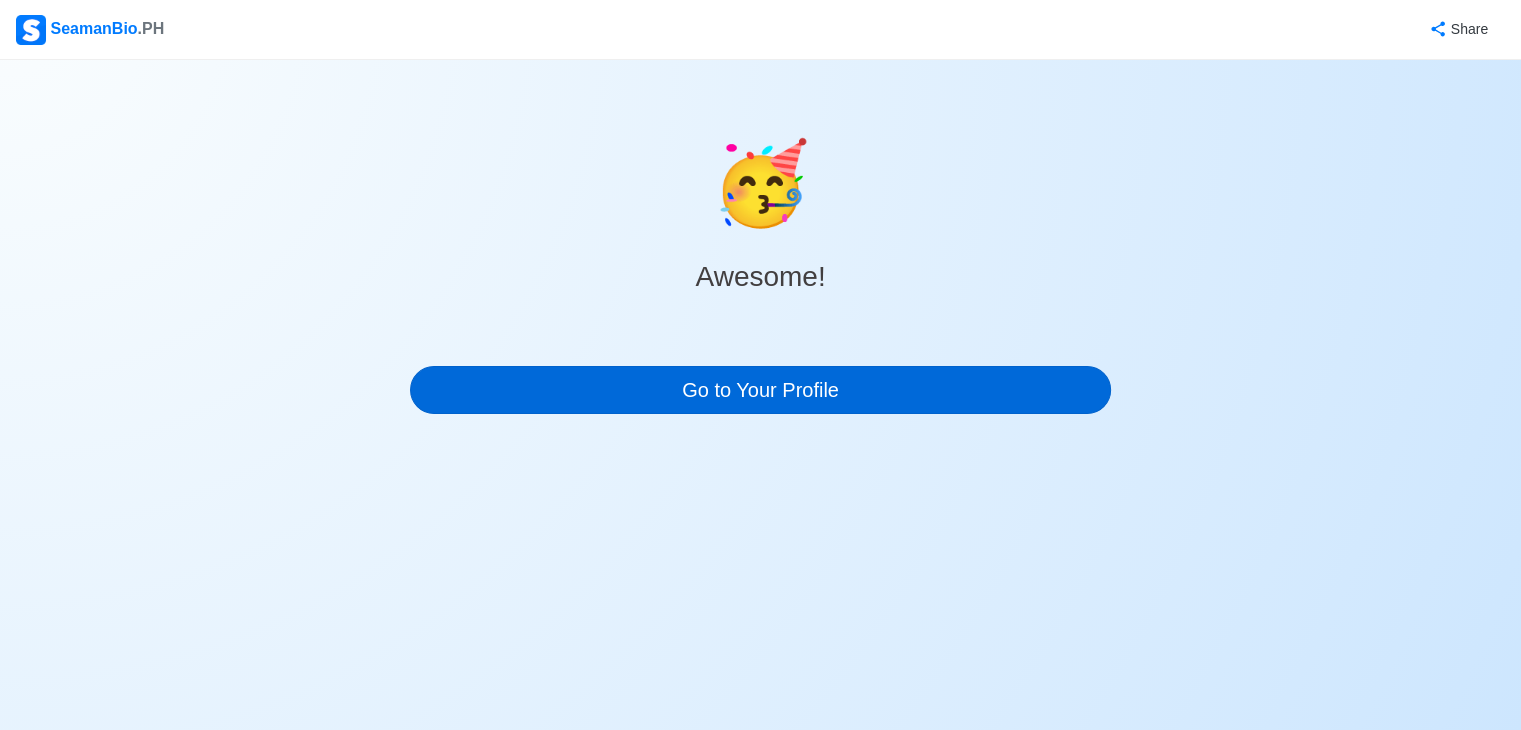 scroll, scrollTop: 0, scrollLeft: 0, axis: both 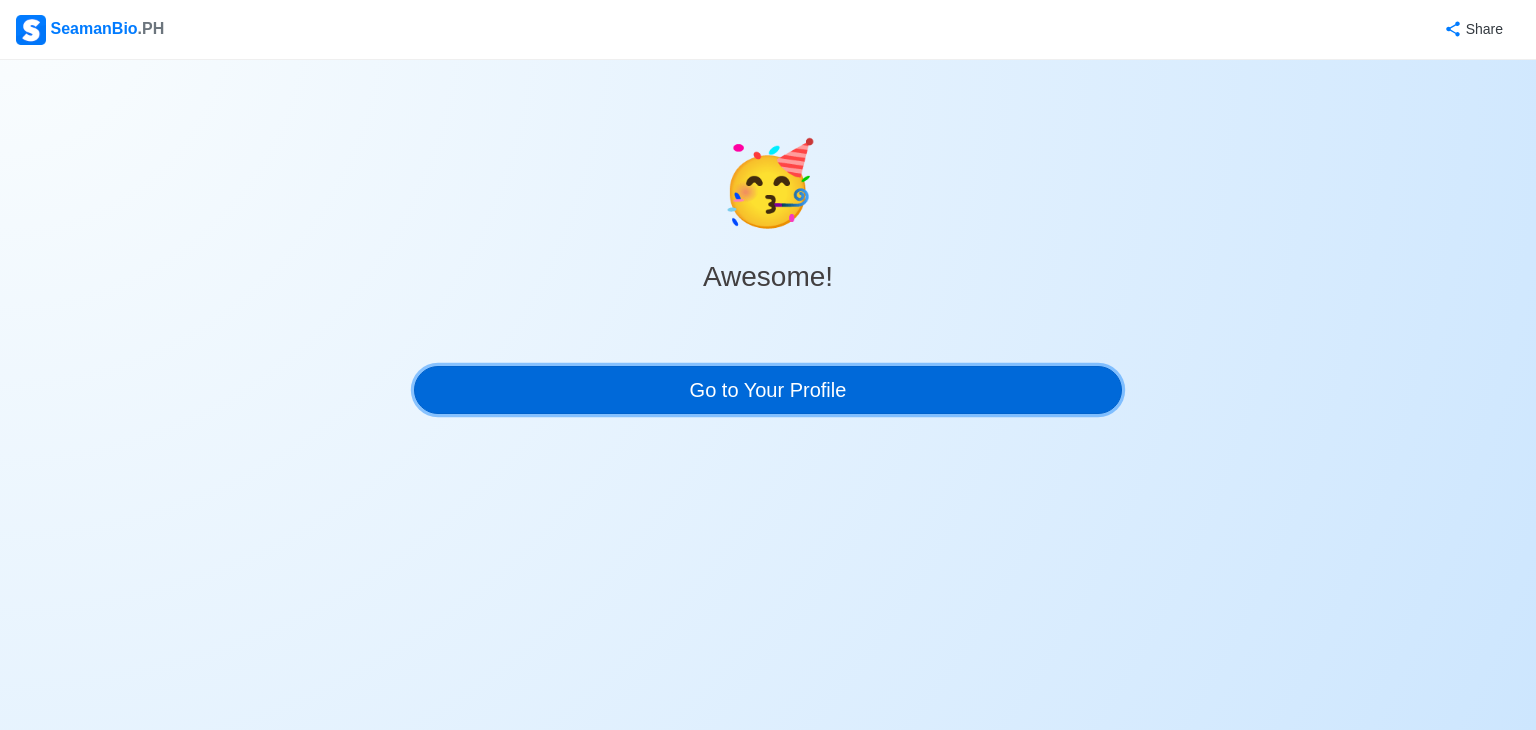 click on "Go to Your Profile" at bounding box center (768, 390) 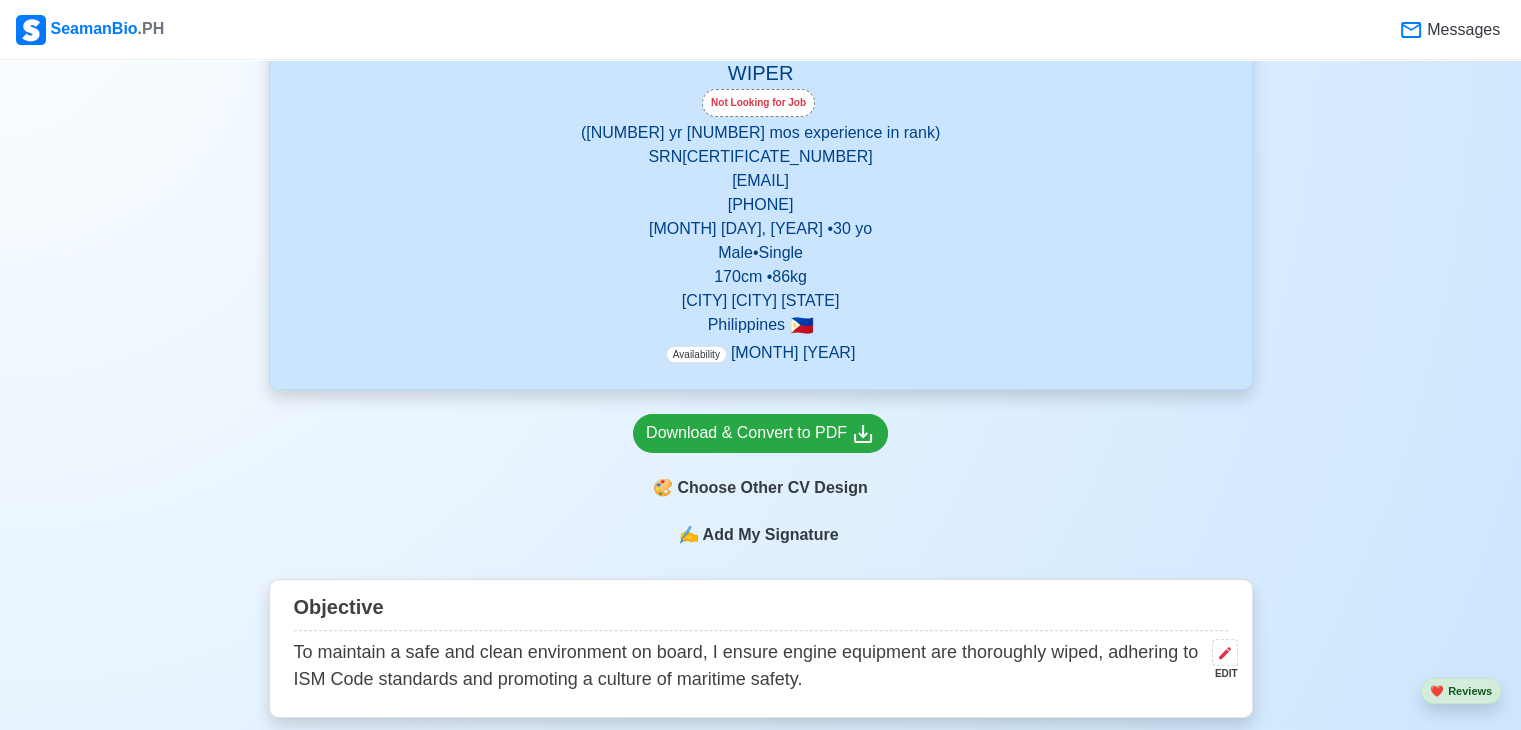 scroll, scrollTop: 300, scrollLeft: 0, axis: vertical 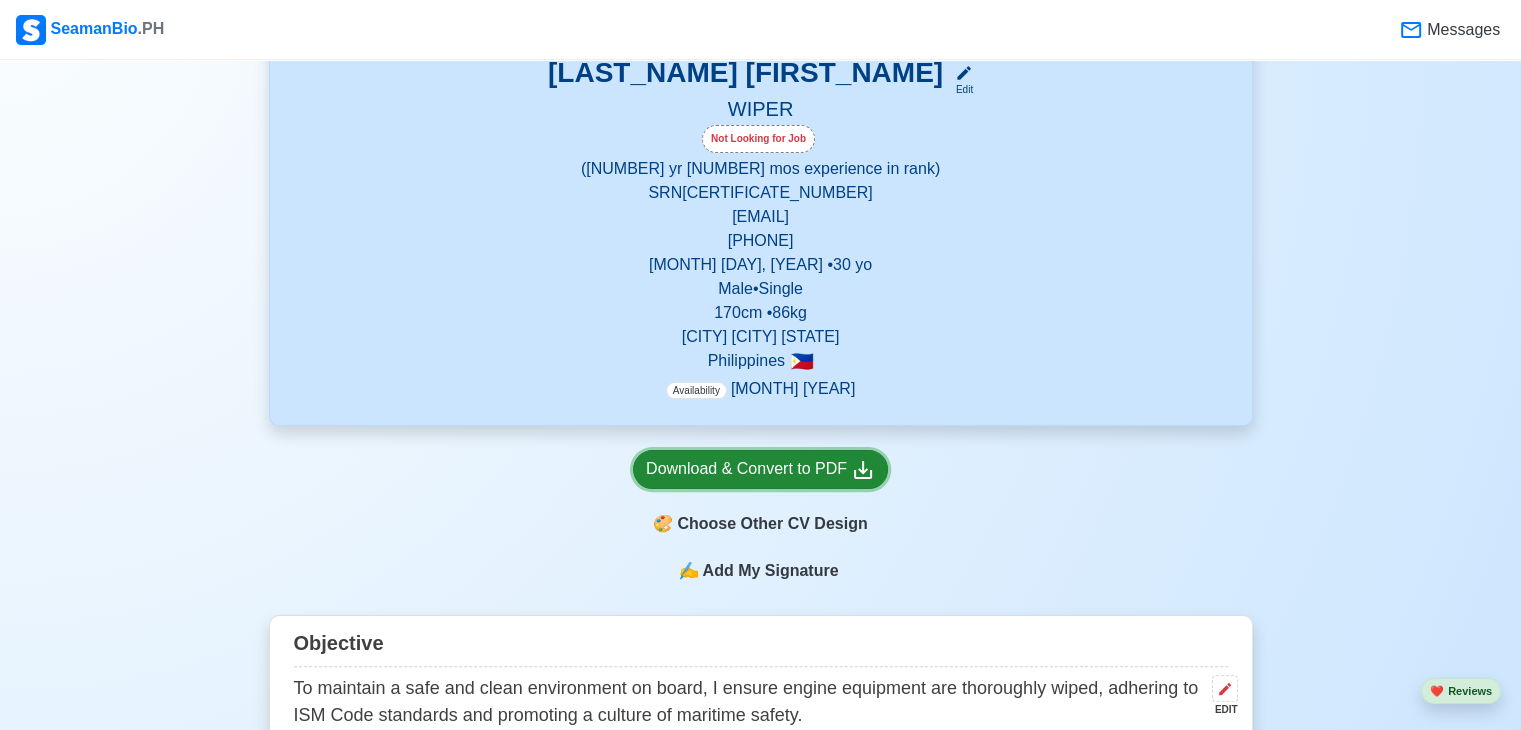 click on "Download & Convert to PDF" at bounding box center (760, 469) 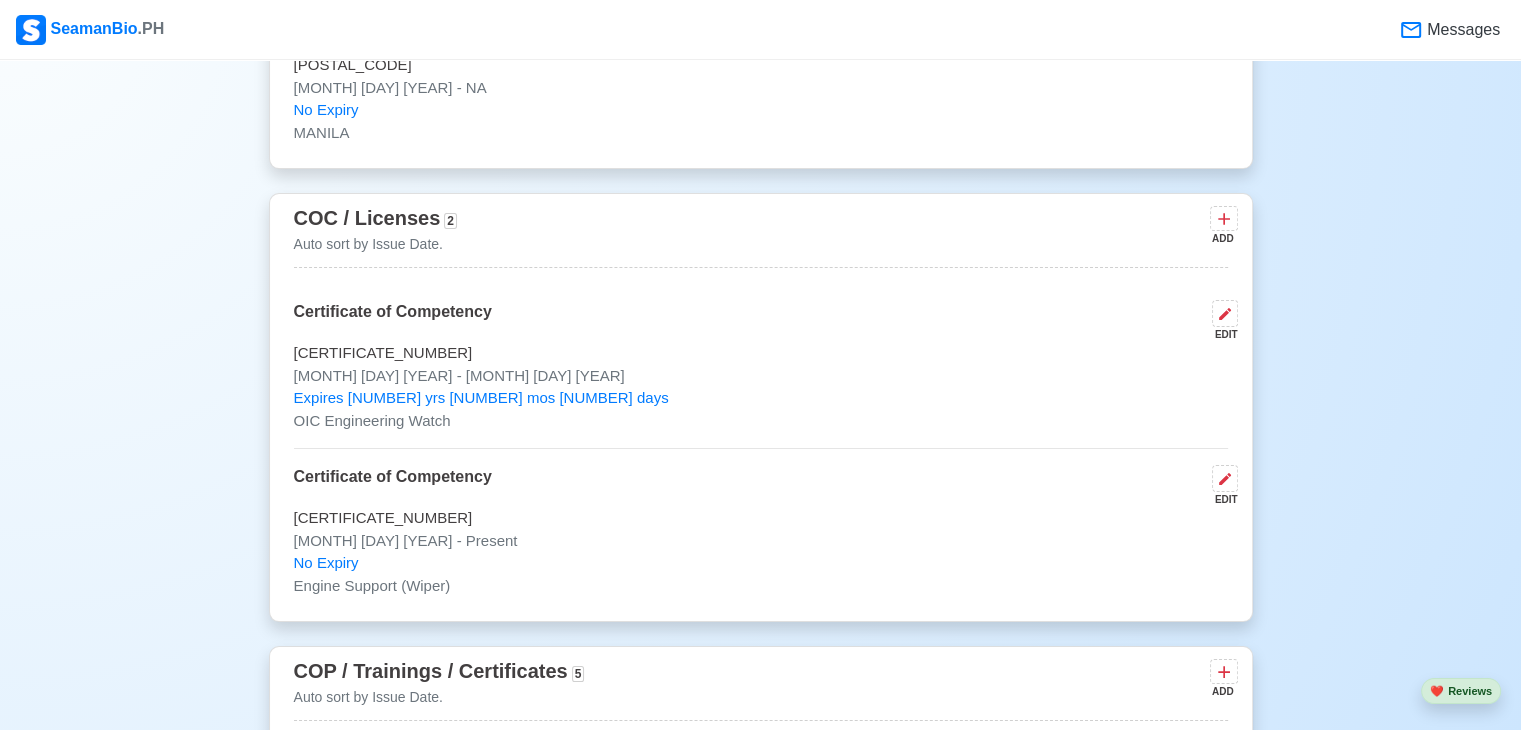 scroll, scrollTop: 3100, scrollLeft: 0, axis: vertical 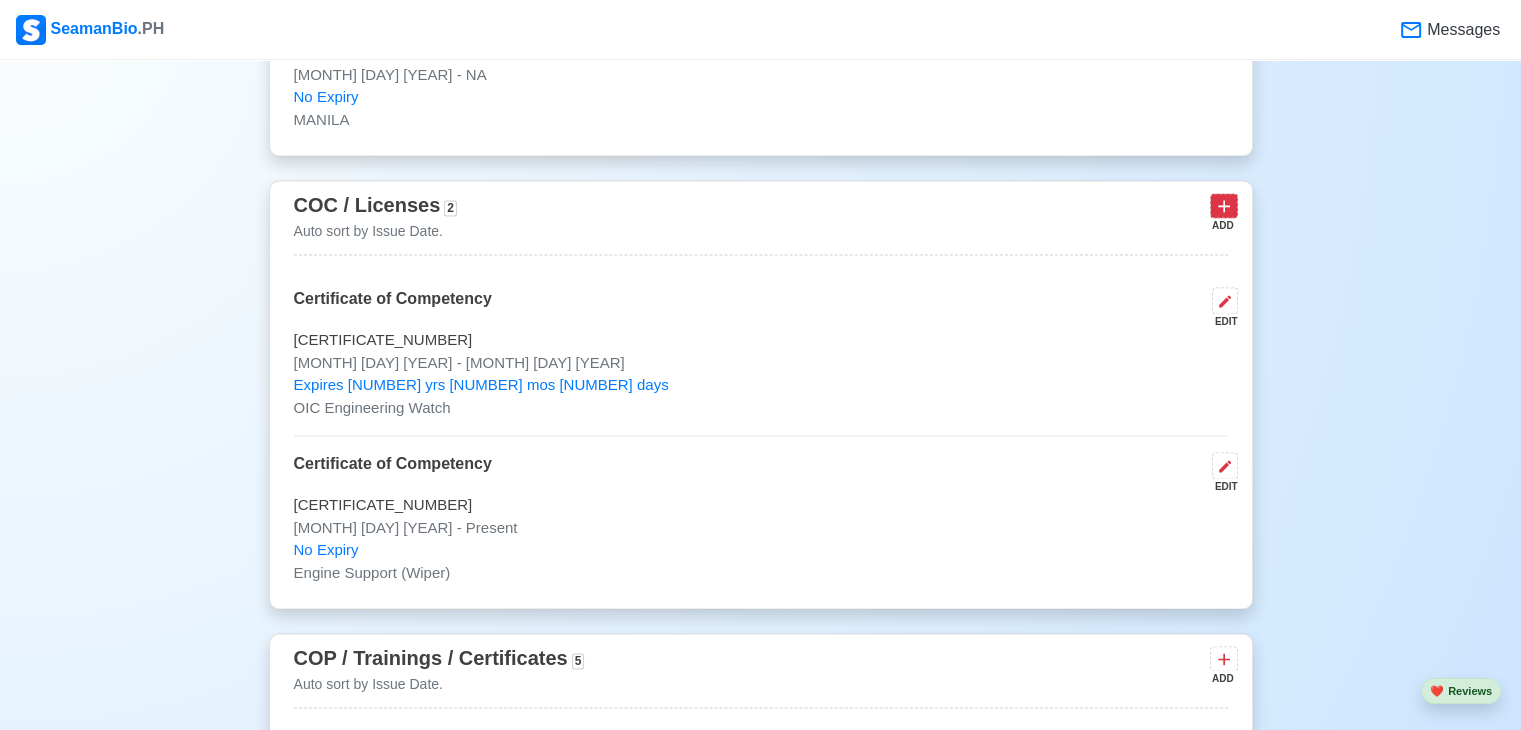 click 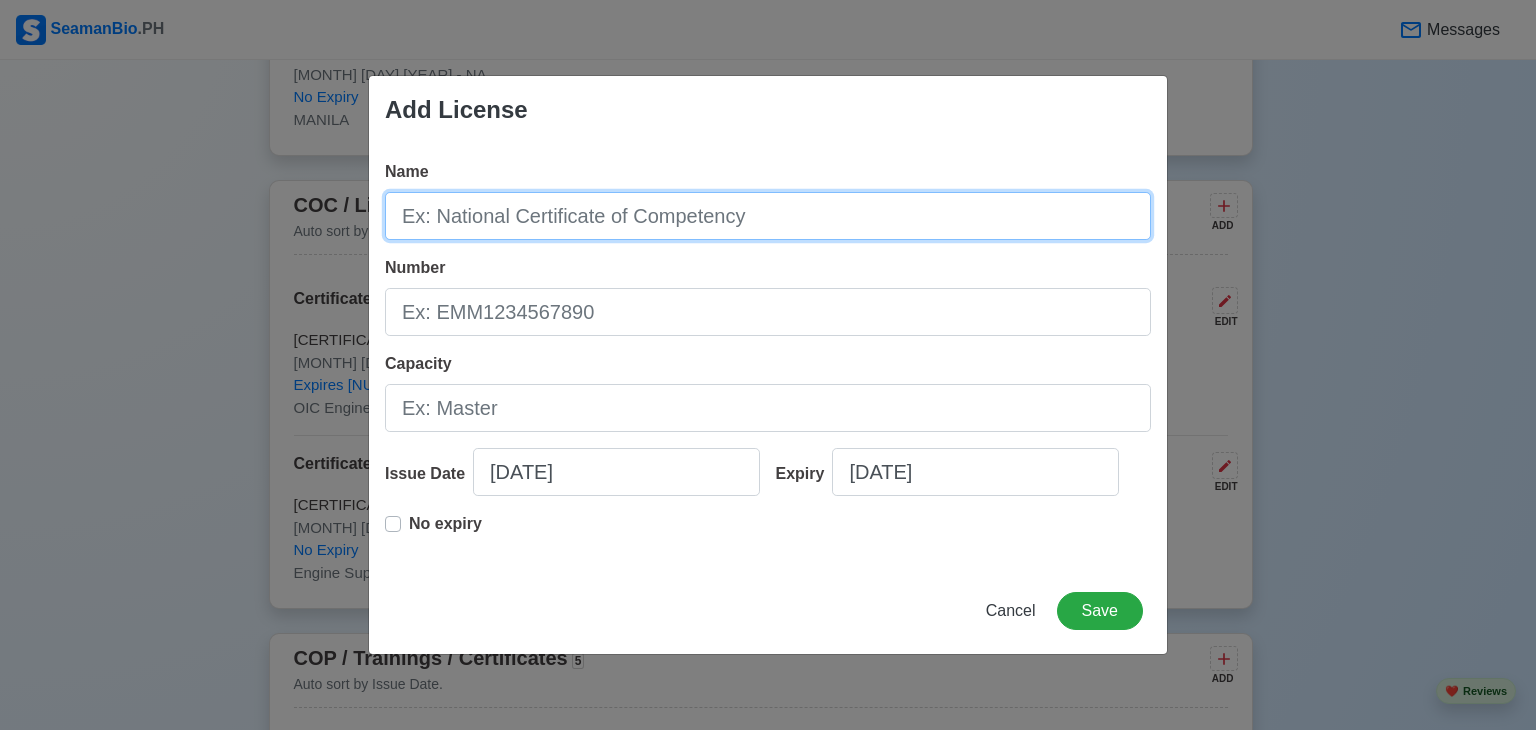 click on "Name" at bounding box center [768, 216] 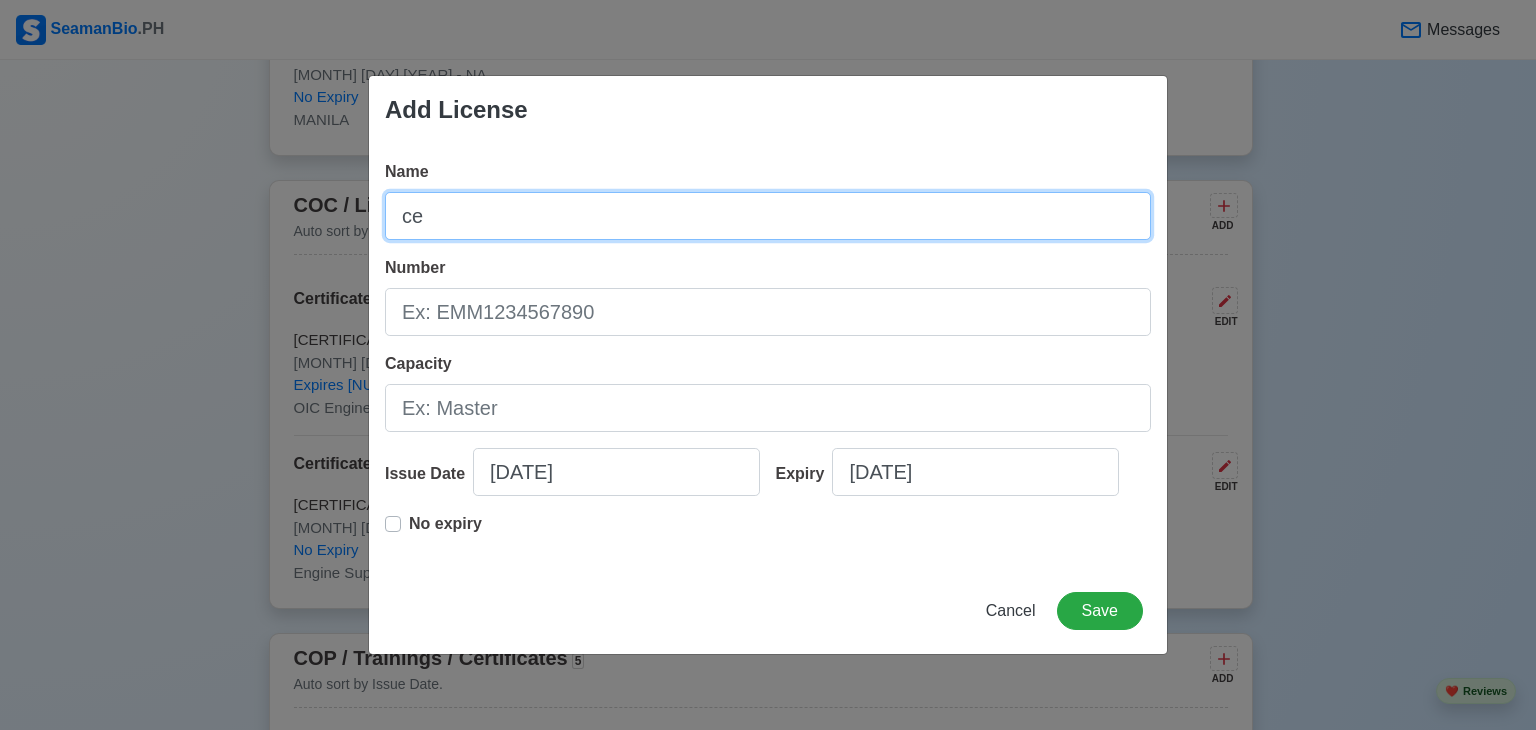 type on "c" 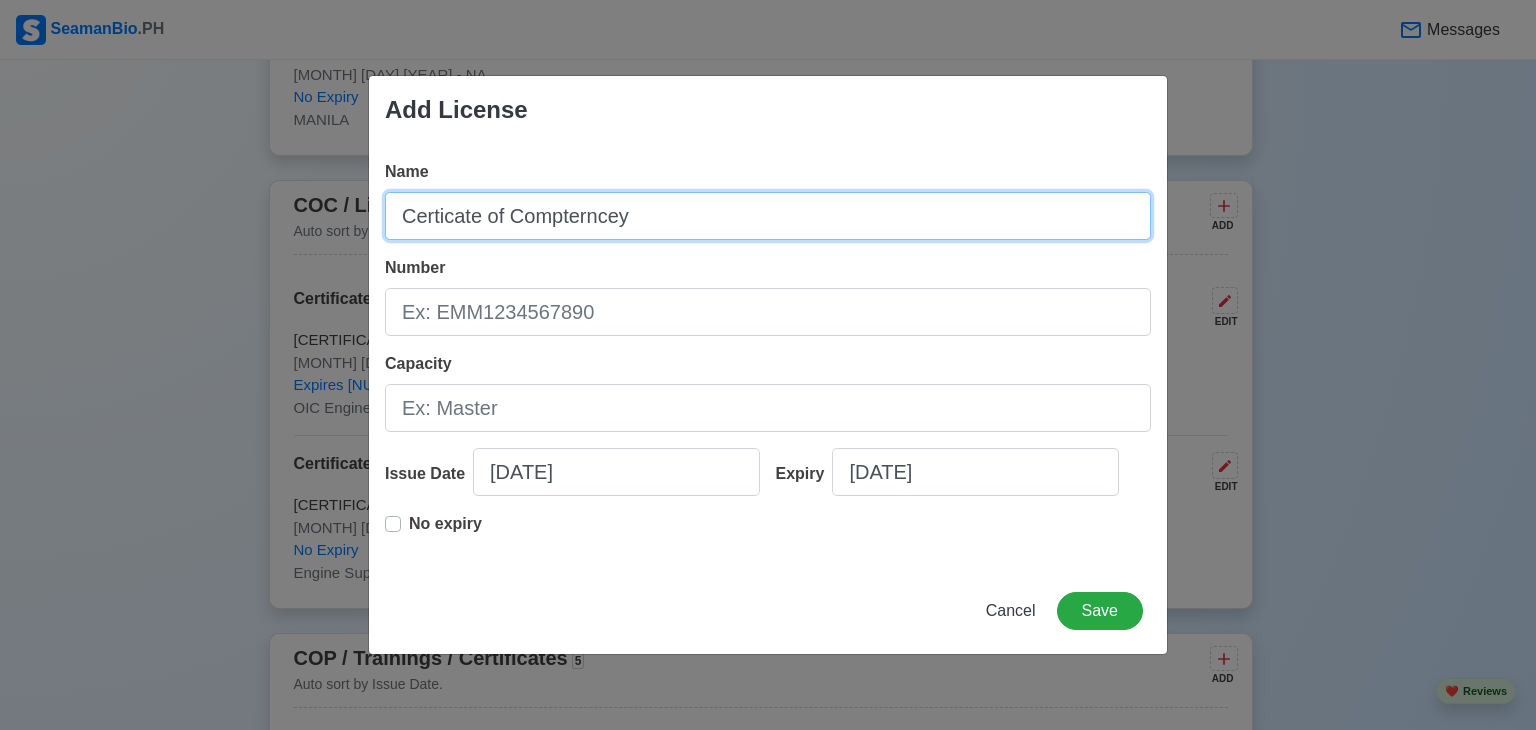 click on "Certicate of Compterncey" at bounding box center (768, 216) 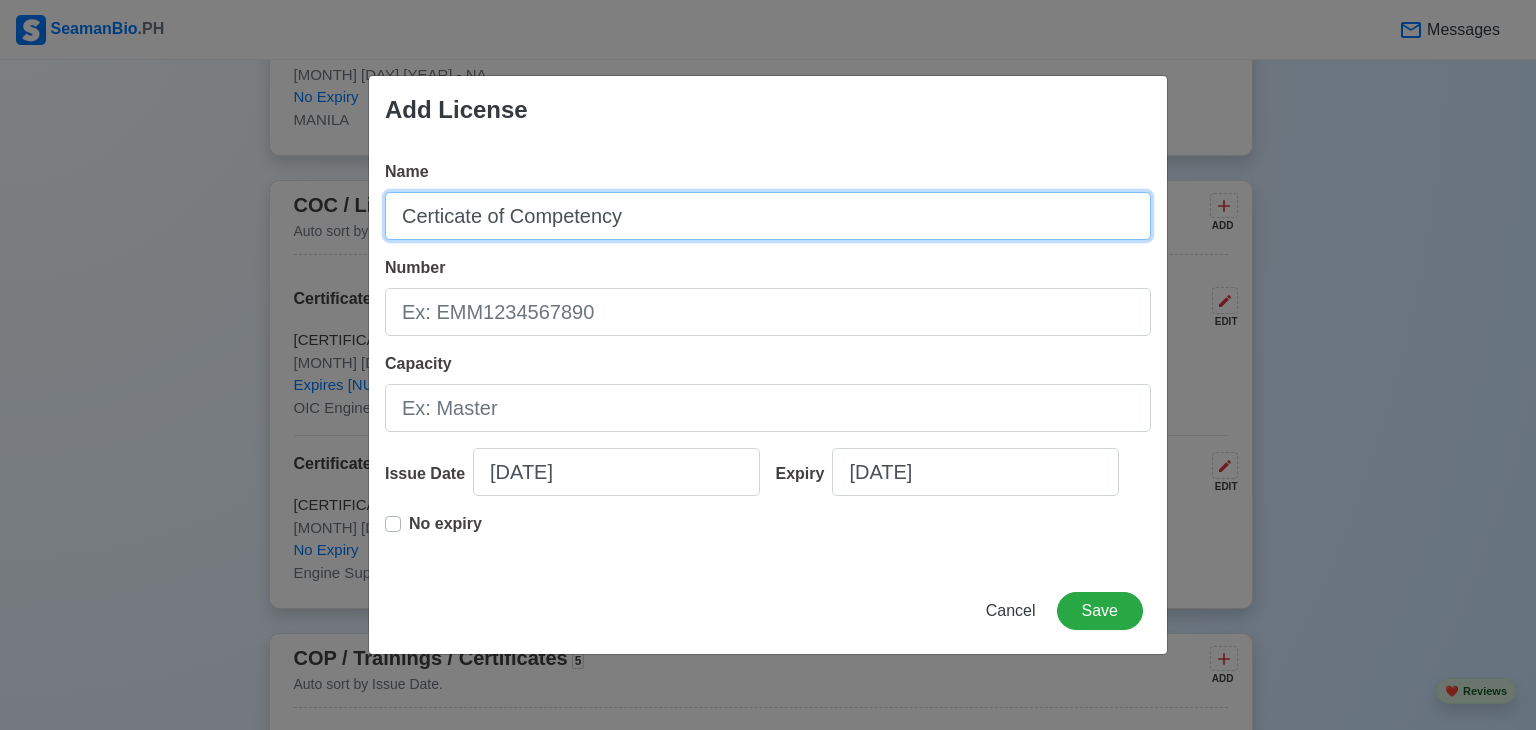 drag, startPoint x: 440, startPoint y: 209, endPoint x: 397, endPoint y: 220, distance: 44.38468 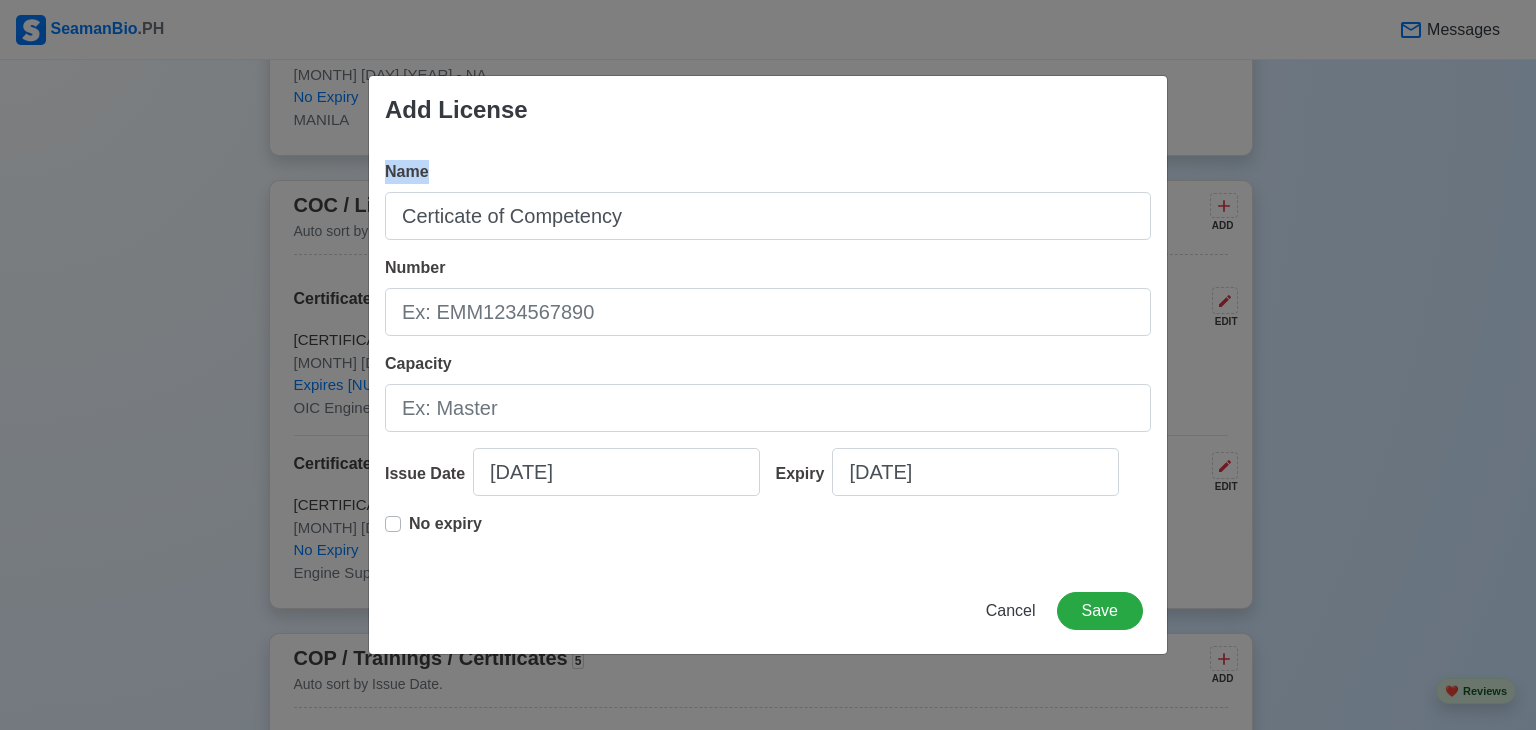 drag, startPoint x: 620, startPoint y: 134, endPoint x: 844, endPoint y: 175, distance: 227.72131 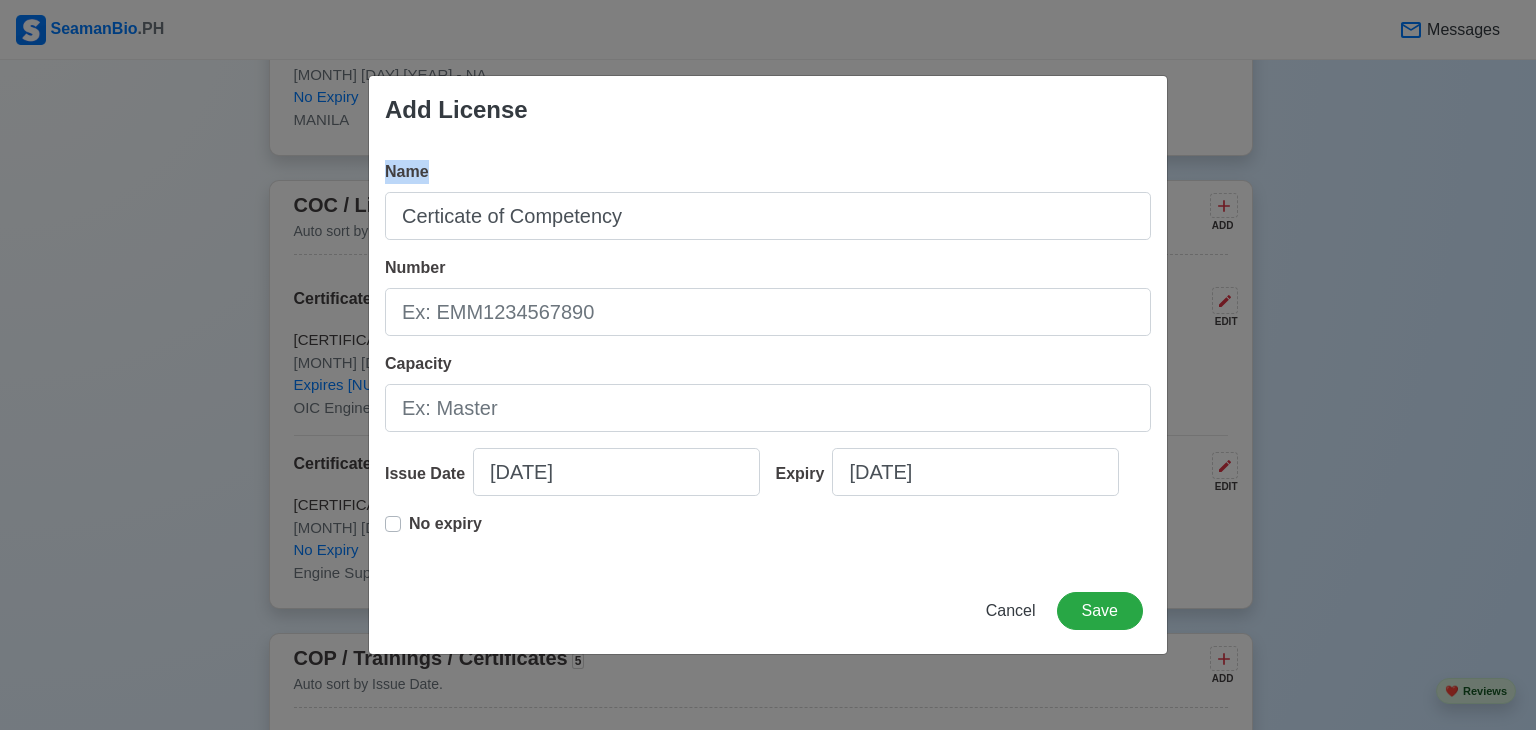 click on "Add License Name Certicate of Competency Number Capacity Issue Date [DATE] Expiry [DATE] No expiry Cancel Save" at bounding box center (768, 365) 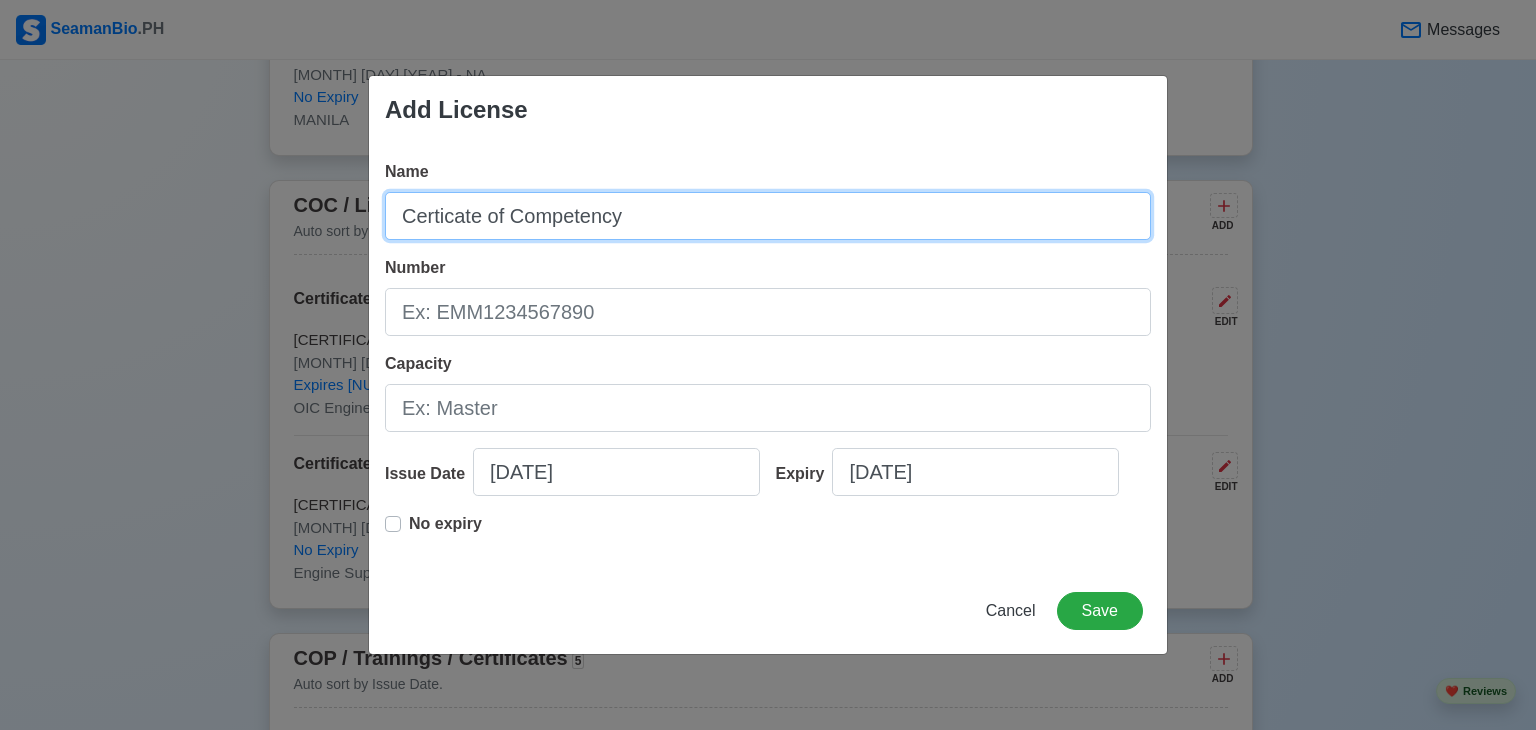 click on "Certicate of Competency" at bounding box center [768, 216] 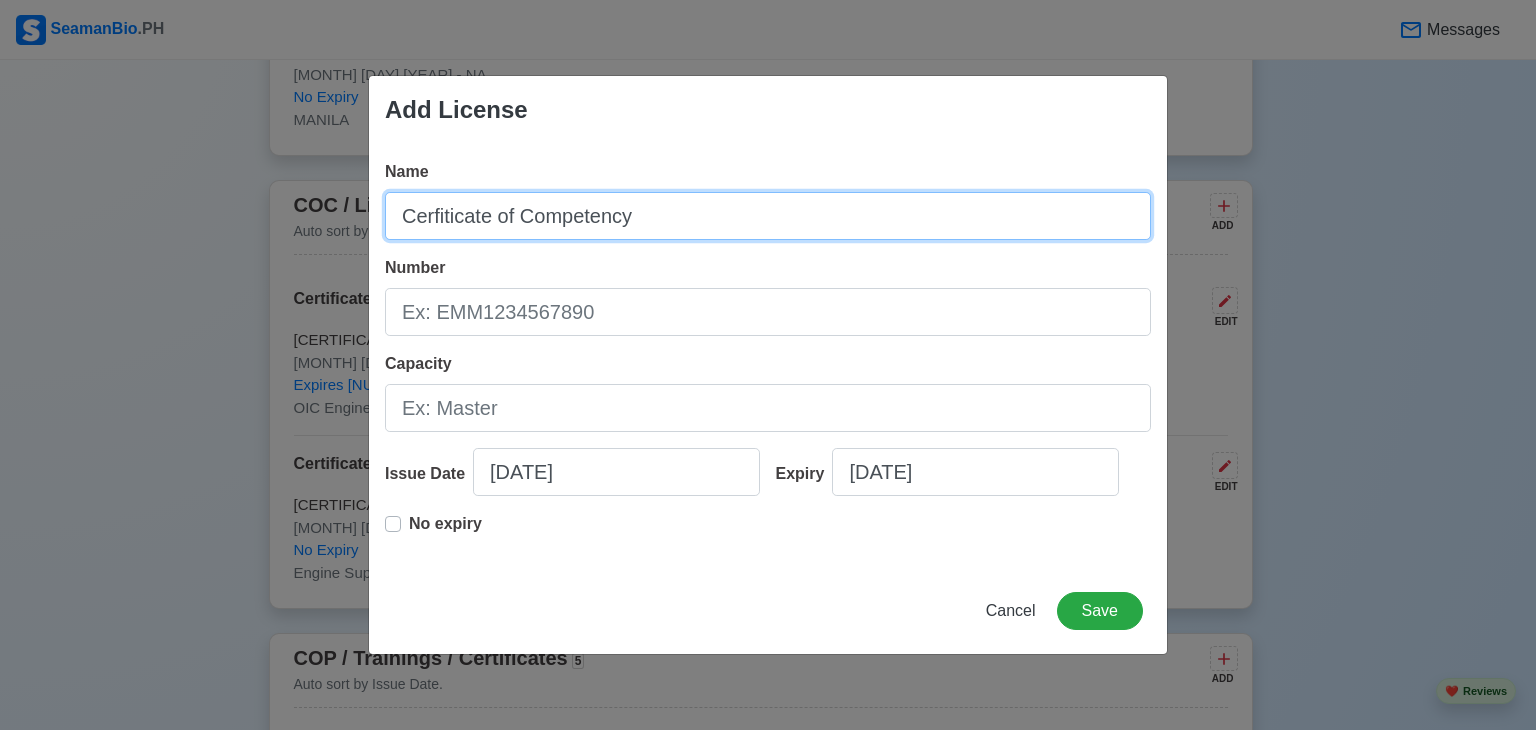 type on "Cerfiticate of Competency" 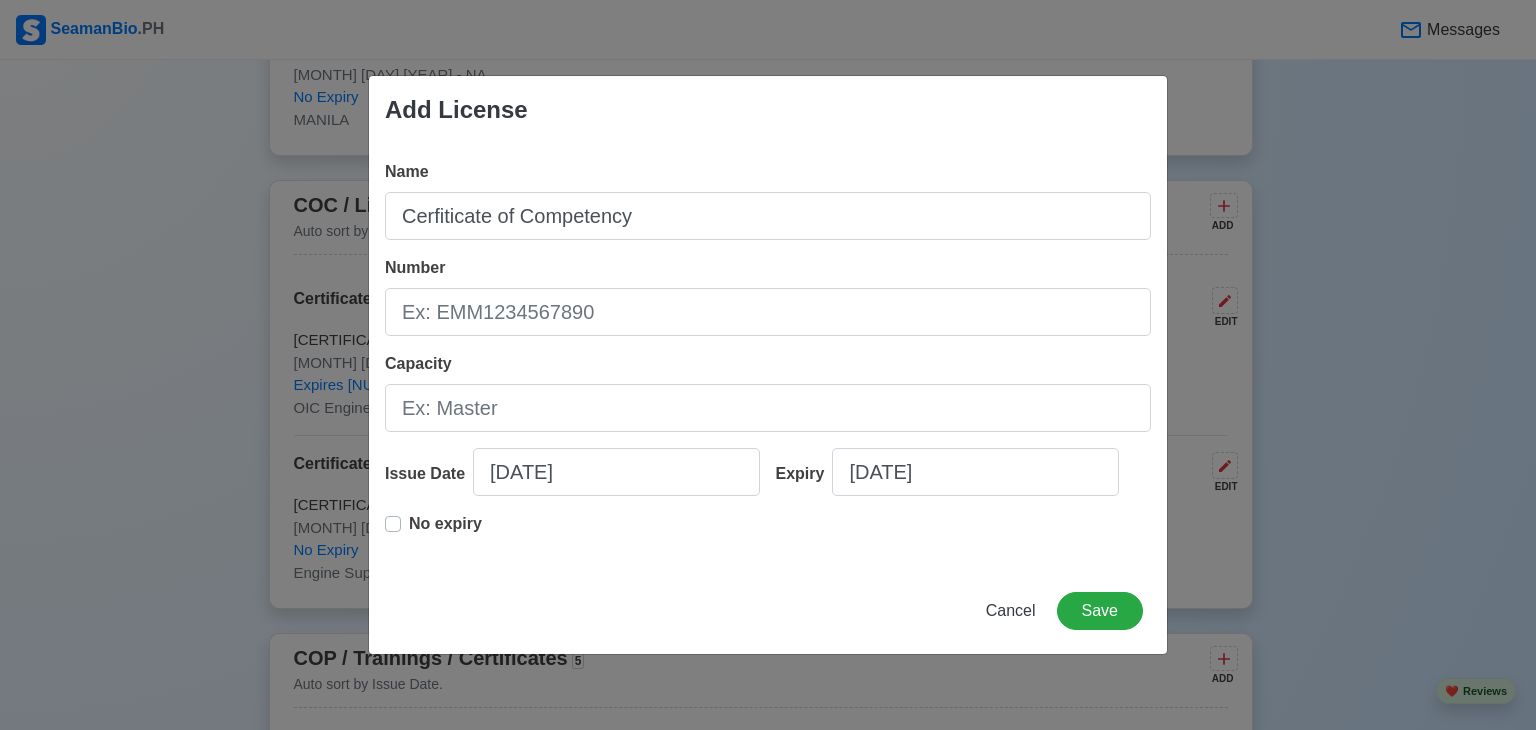 click on "Name Cerfiticate of Competency Number Capacity Issue Date [DATE] Expiry [DATE] No expiry" at bounding box center (768, 356) 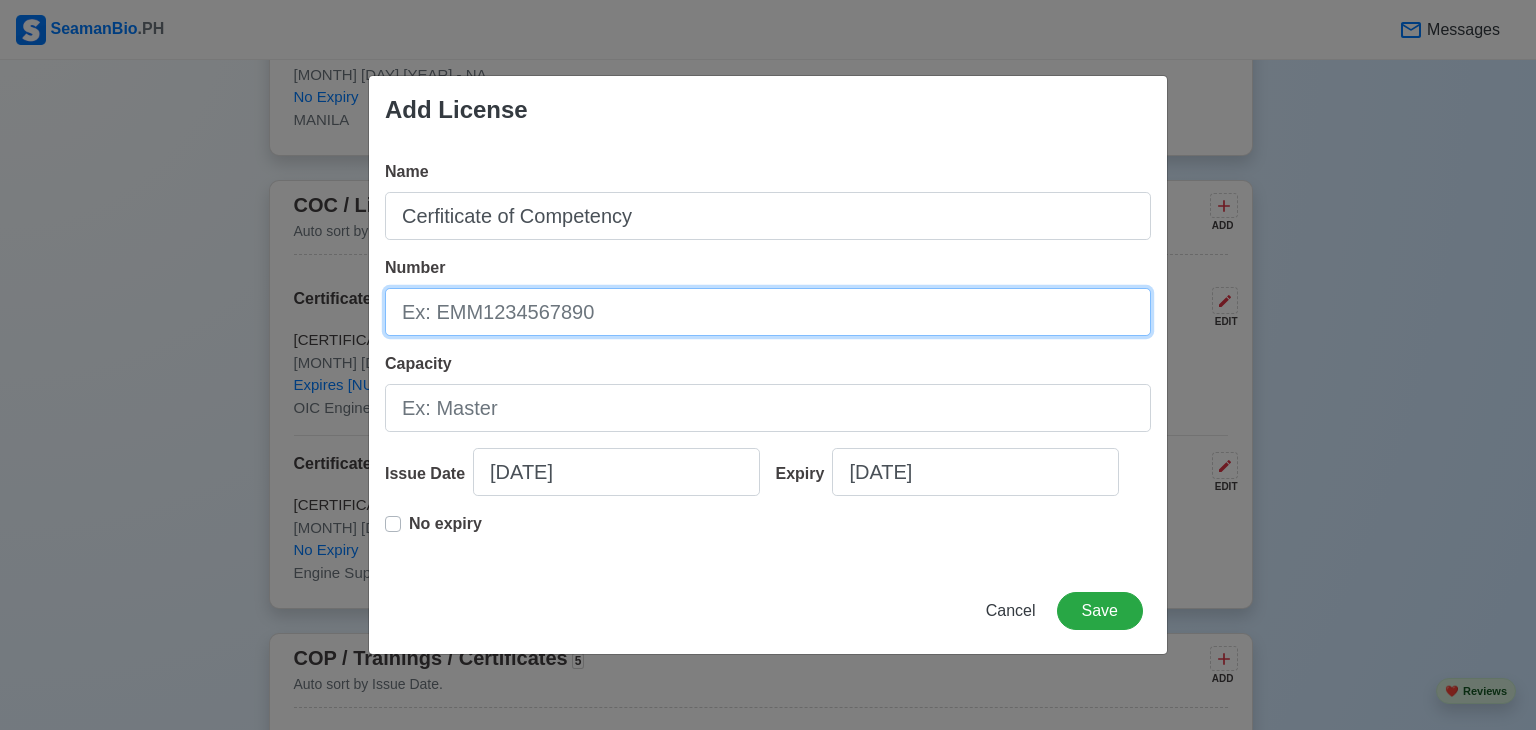 click on "Number" at bounding box center [768, 312] 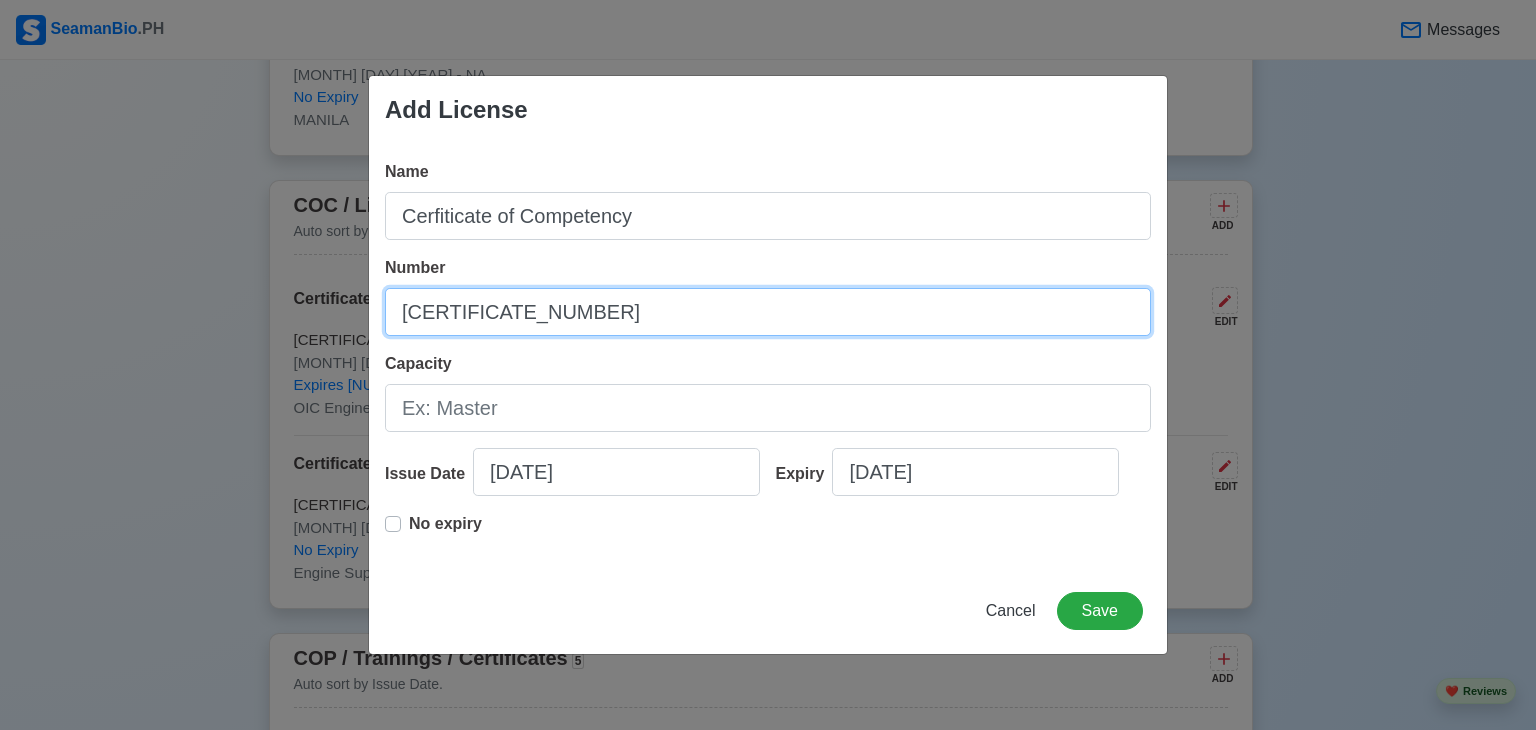 type on "[CERTIFICATE_NUMBER]" 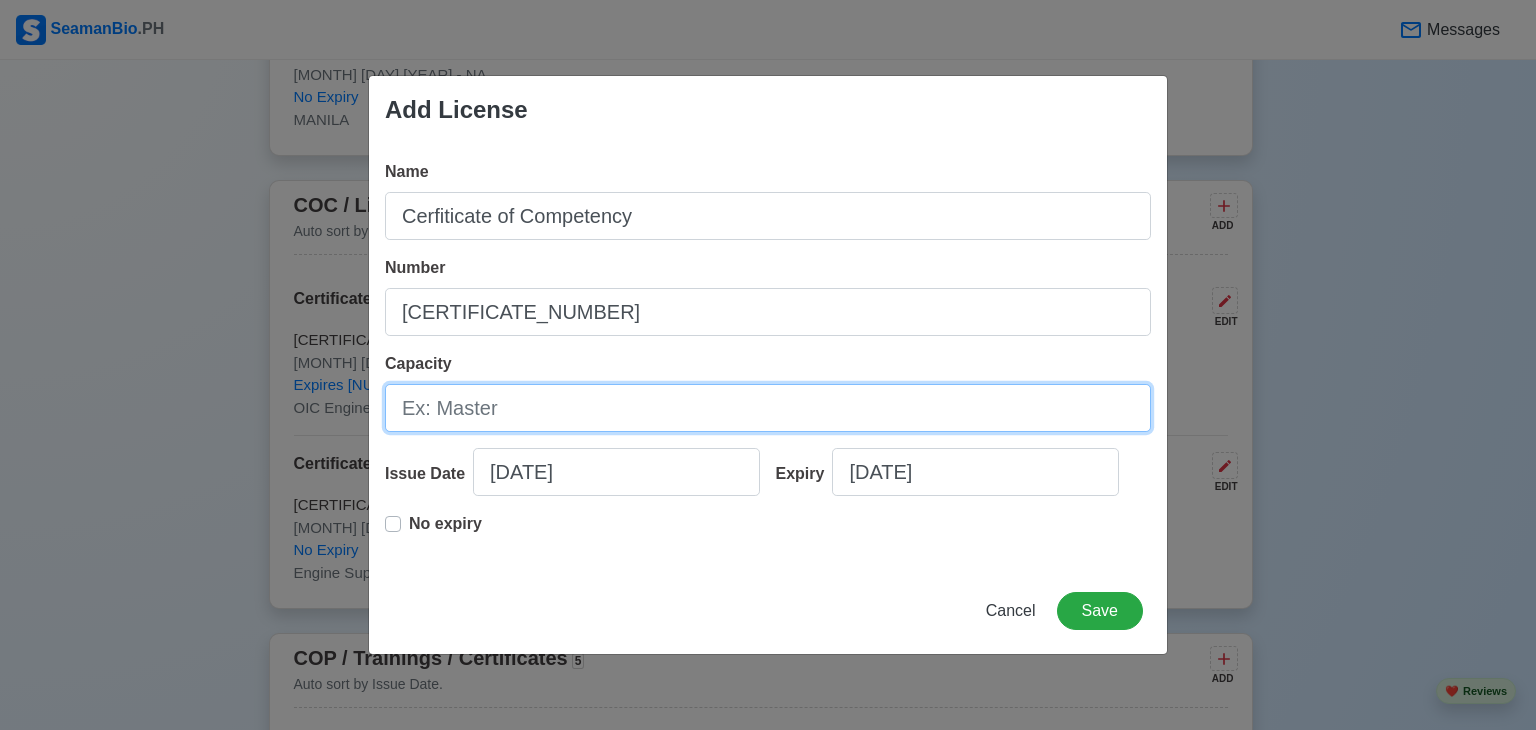click on "Capacity" at bounding box center [768, 408] 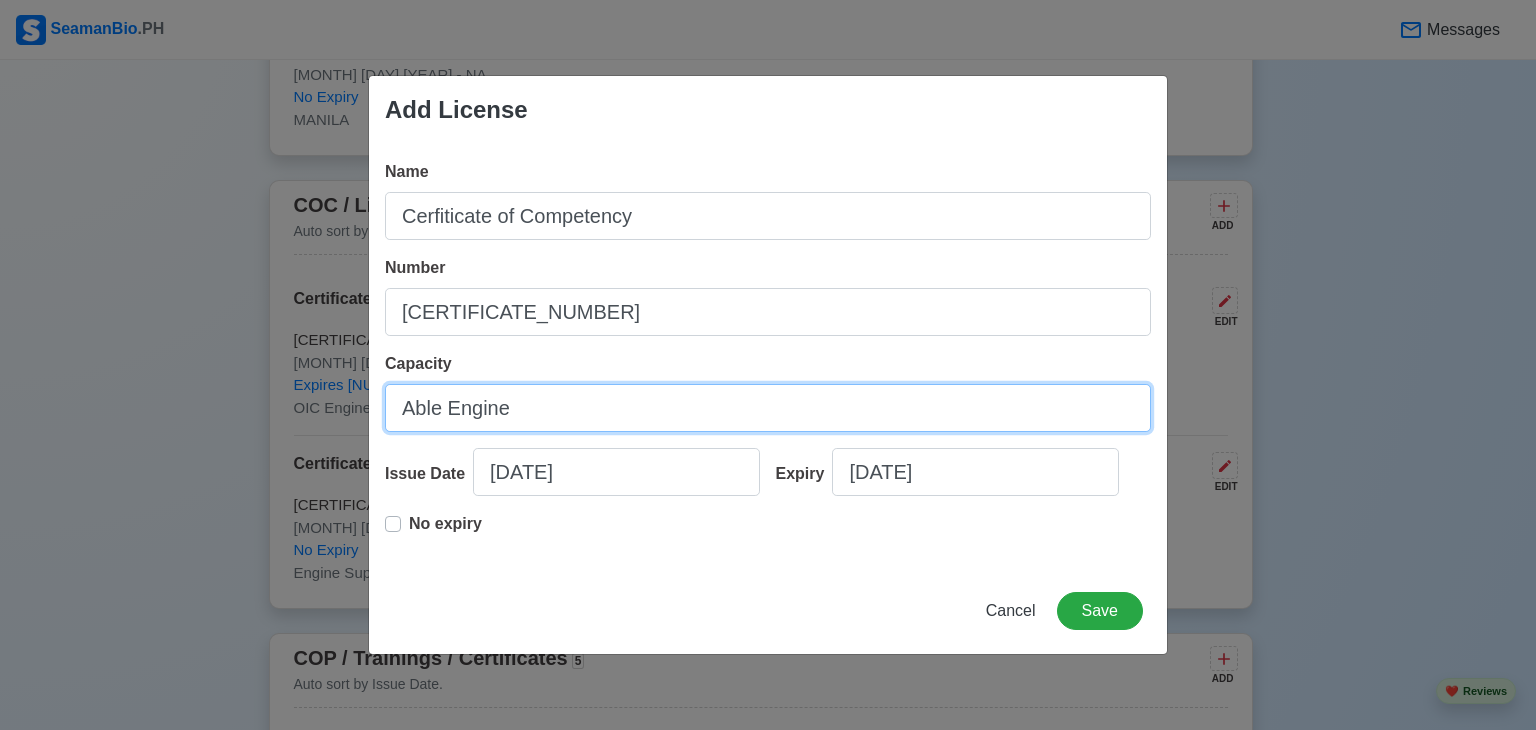 type on "Able Engine" 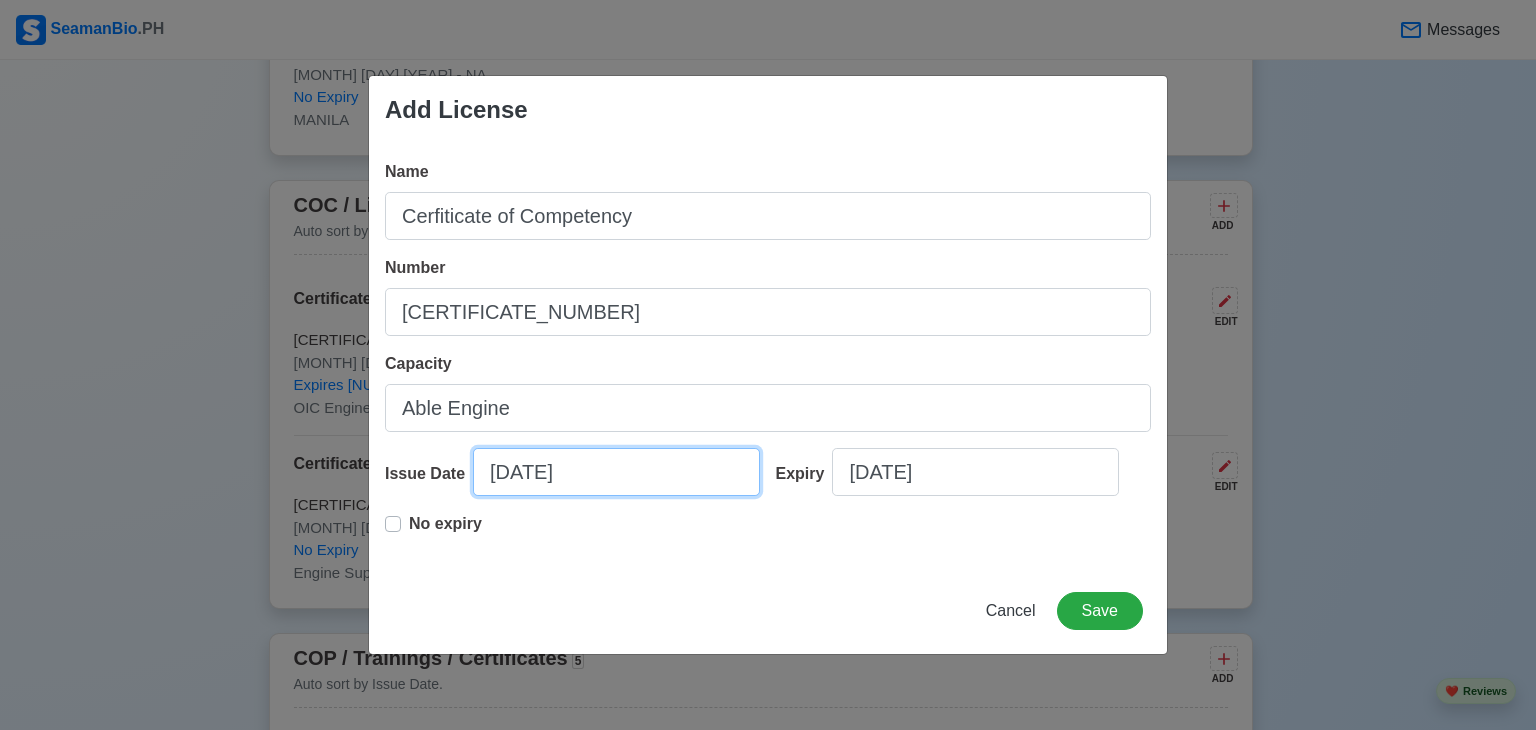 select on "****" 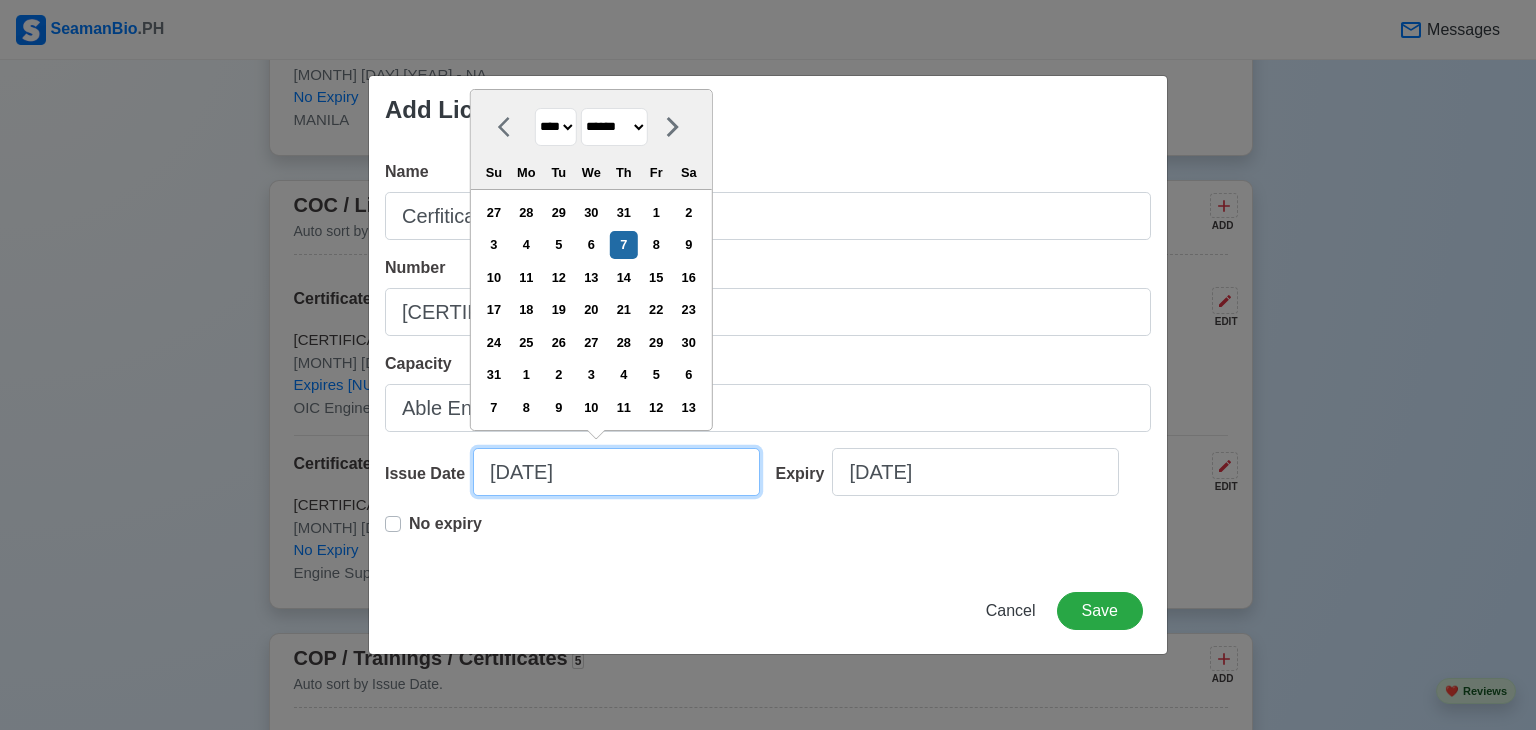 click on "[DATE]" at bounding box center [616, 472] 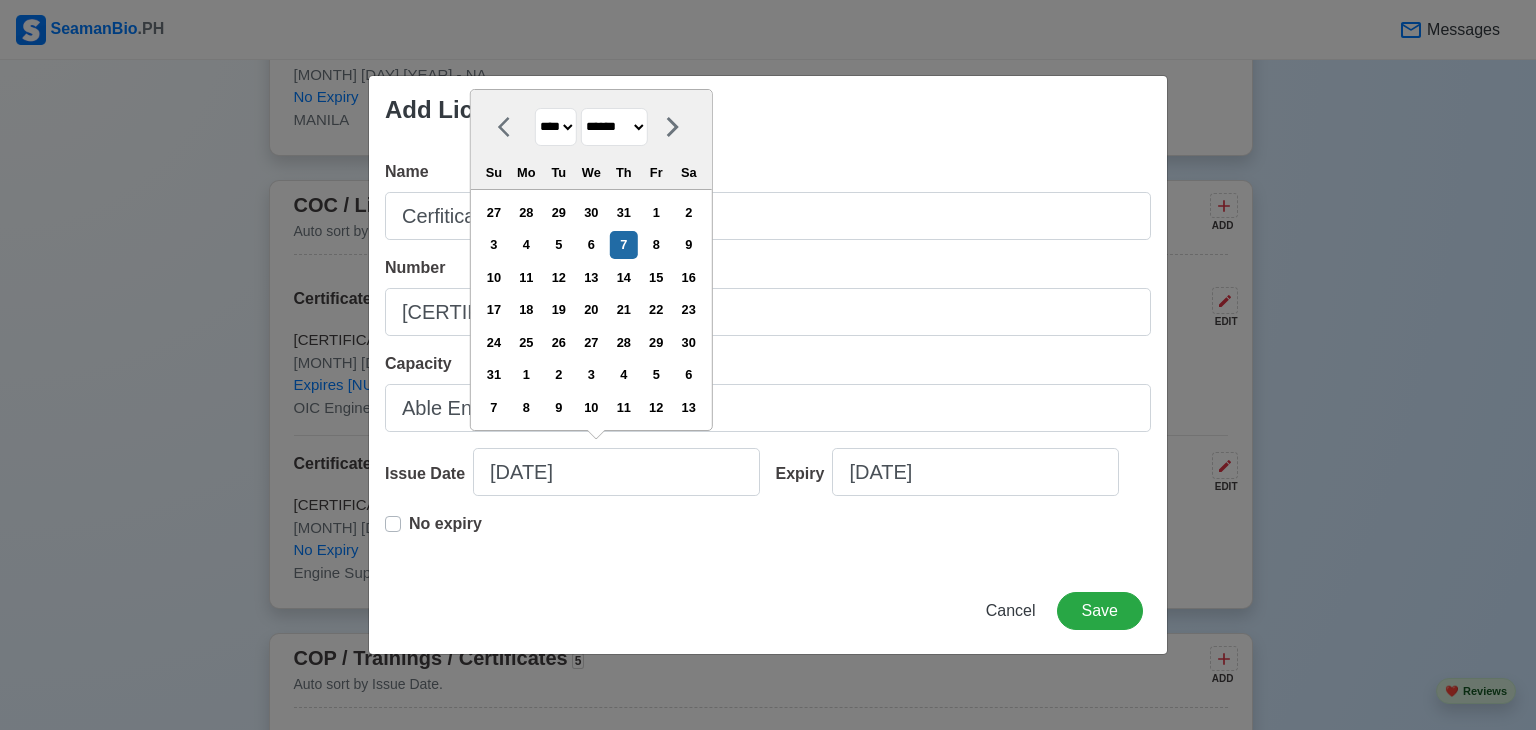 click on "**** **** **** **** **** **** **** **** **** **** **** **** **** **** **** **** **** **** **** **** **** **** **** **** **** **** **** **** **** **** **** **** **** **** **** **** **** **** **** **** **** **** **** **** **** **** **** **** **** **** **** **** **** **** **** **** **** **** **** **** **** **** **** **** **** **** **** **** **** **** **** **** **** **** **** **** **** **** **** **** **** **** **** **** **** **** **** **** **** **** **** **** **** **** **** **** **** **** **** **** **** **** **** **** **** ****" at bounding box center [556, 127] 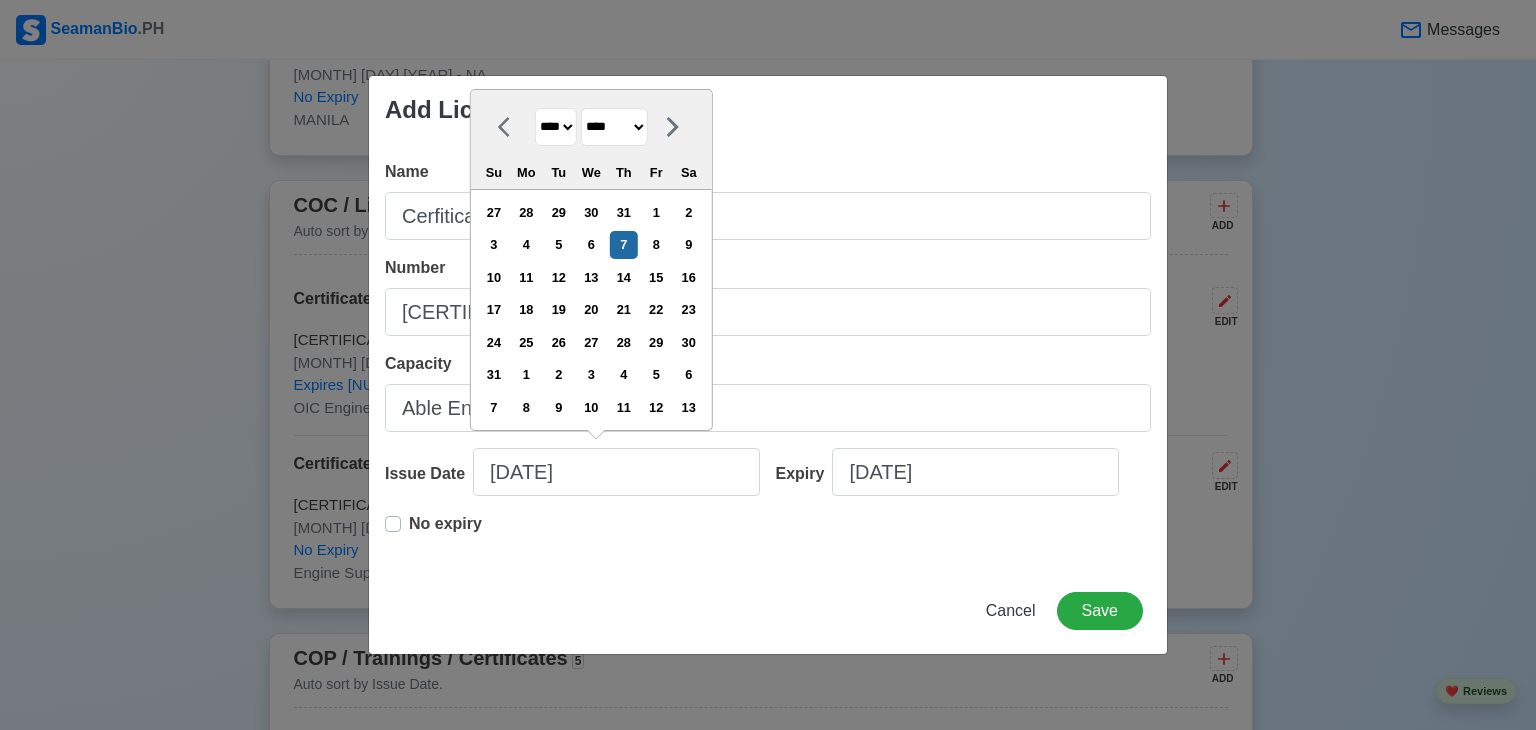 click on "******* ******** ***** ***** *** **** **** ****** ********* ******* ******** ********" at bounding box center [614, 127] 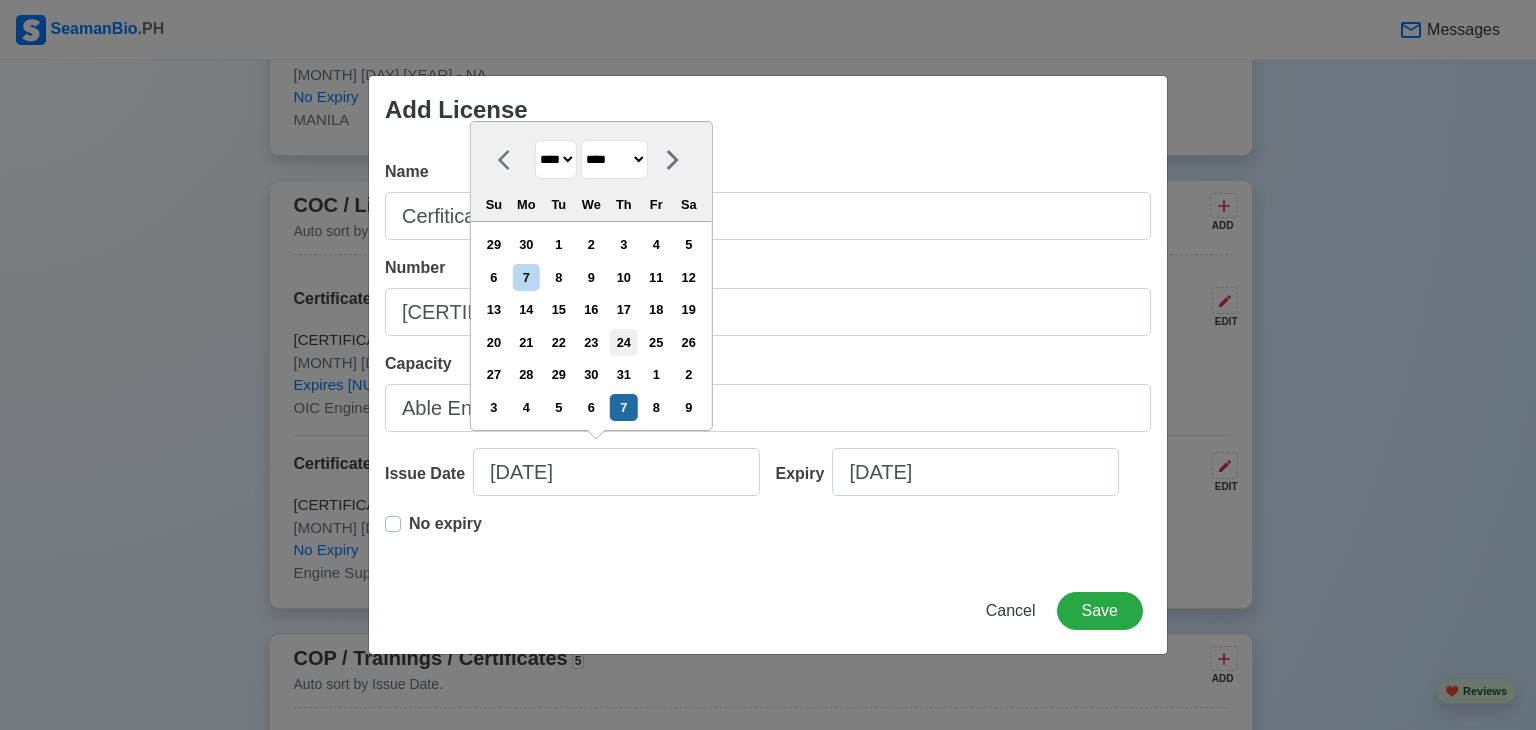 click on "24" at bounding box center (623, 342) 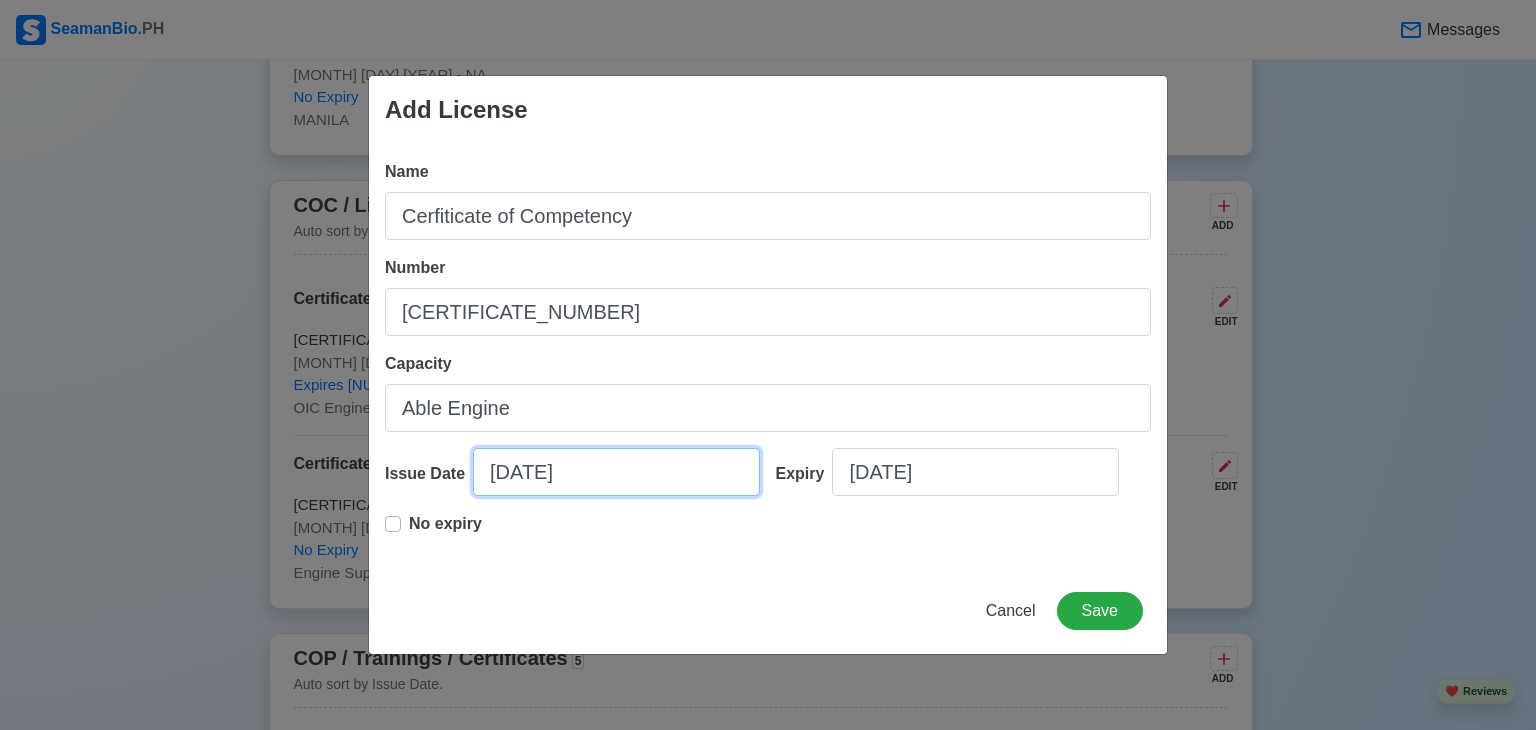 select on "****" 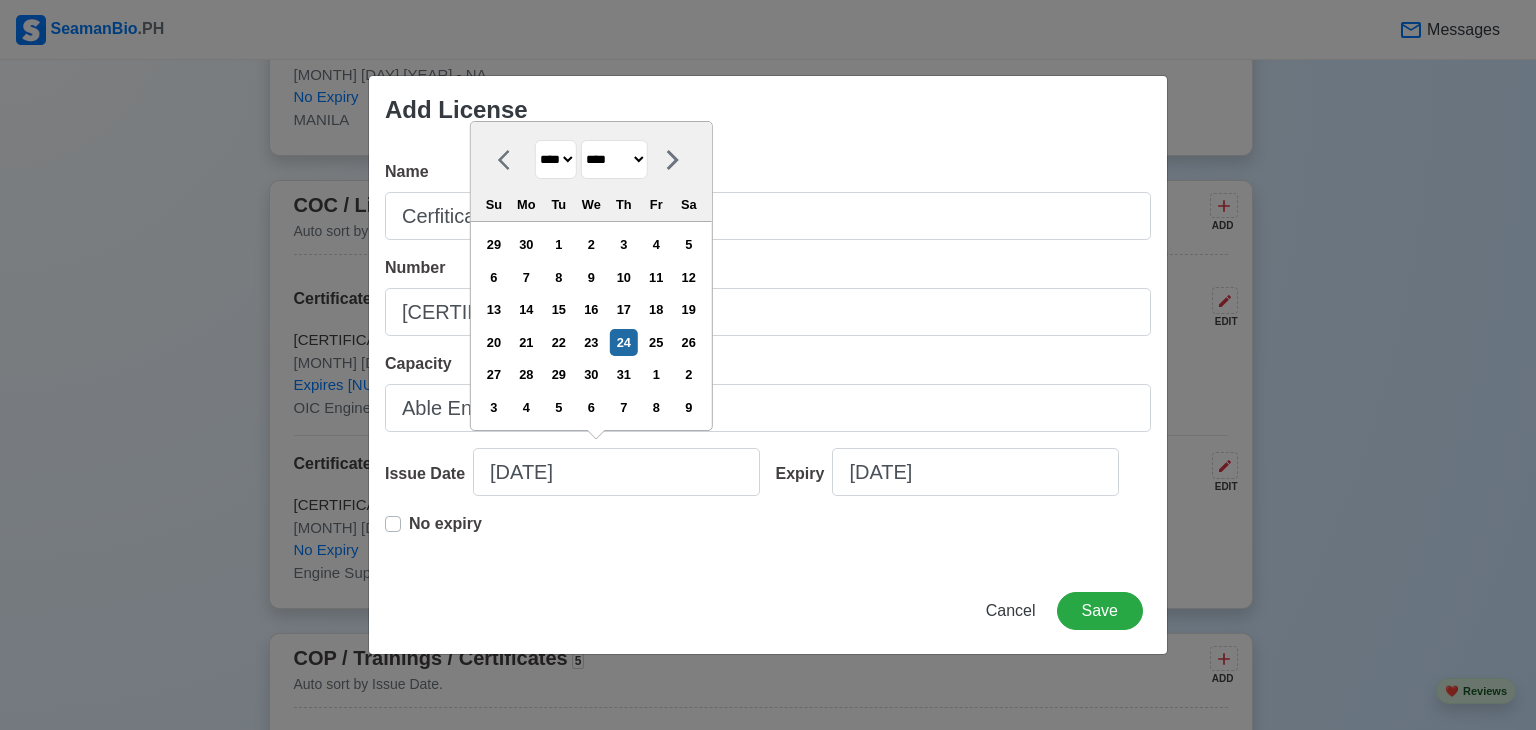 click on "No expiry" at bounding box center [445, 532] 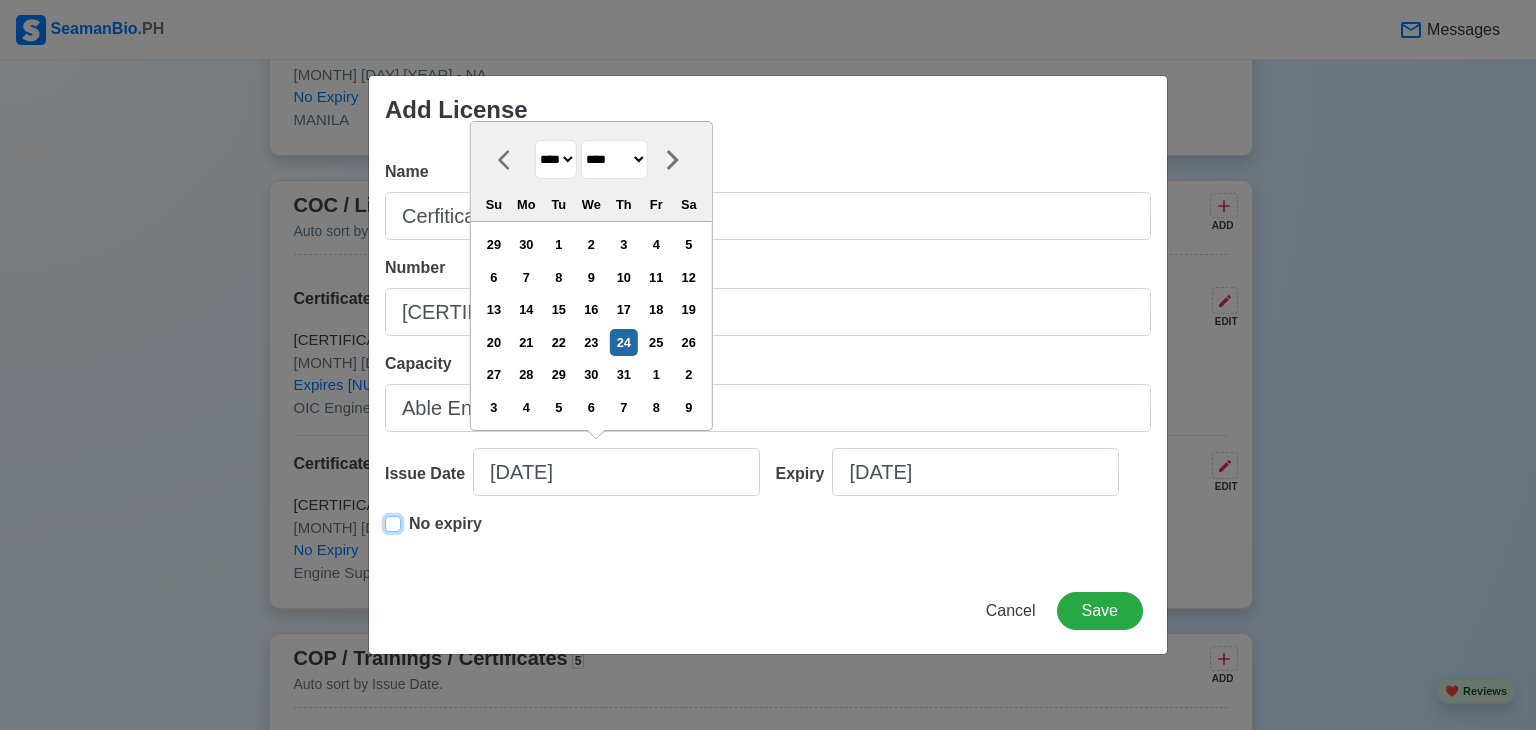 type on "[DATE]" 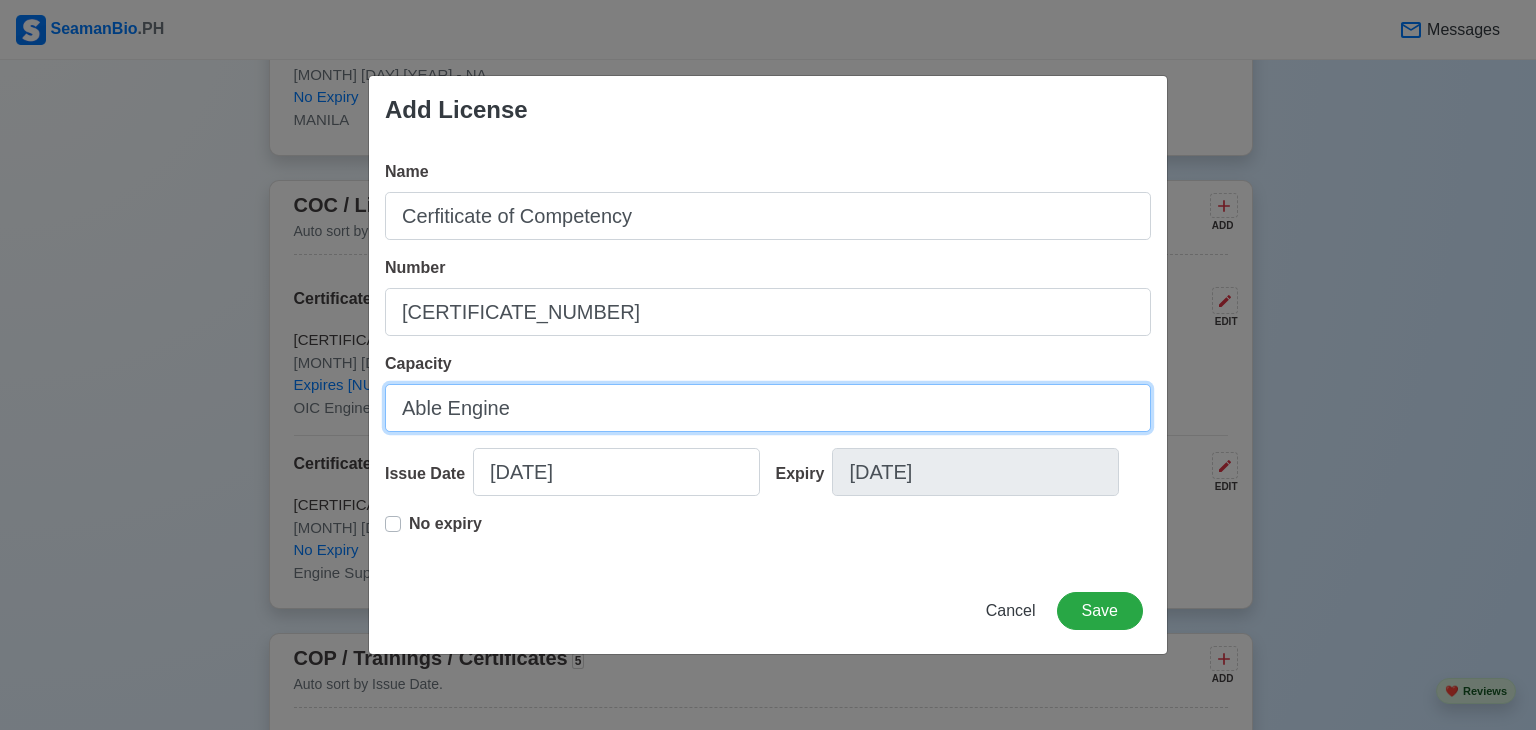 click on "Able Engine" at bounding box center [768, 408] 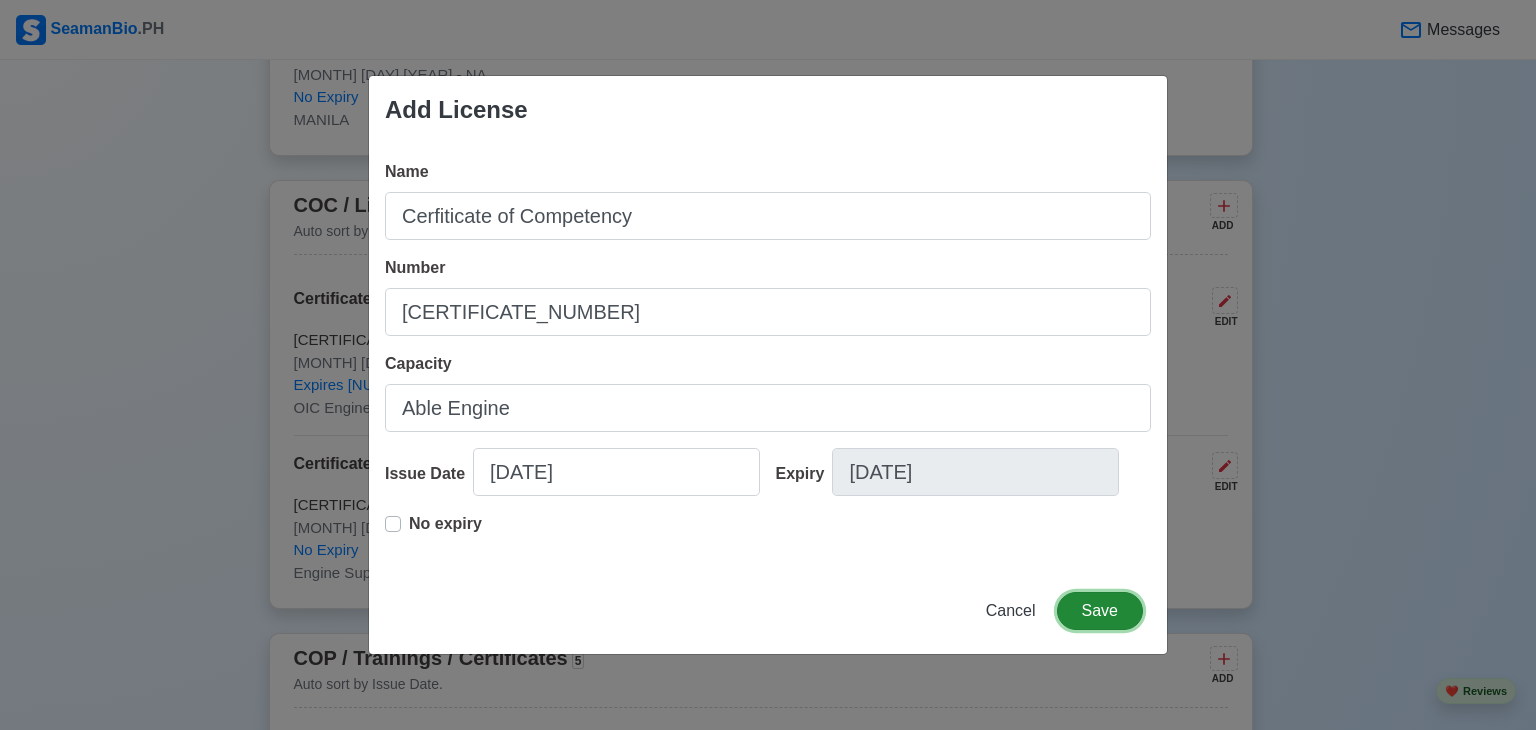 click on "Save" at bounding box center [1100, 611] 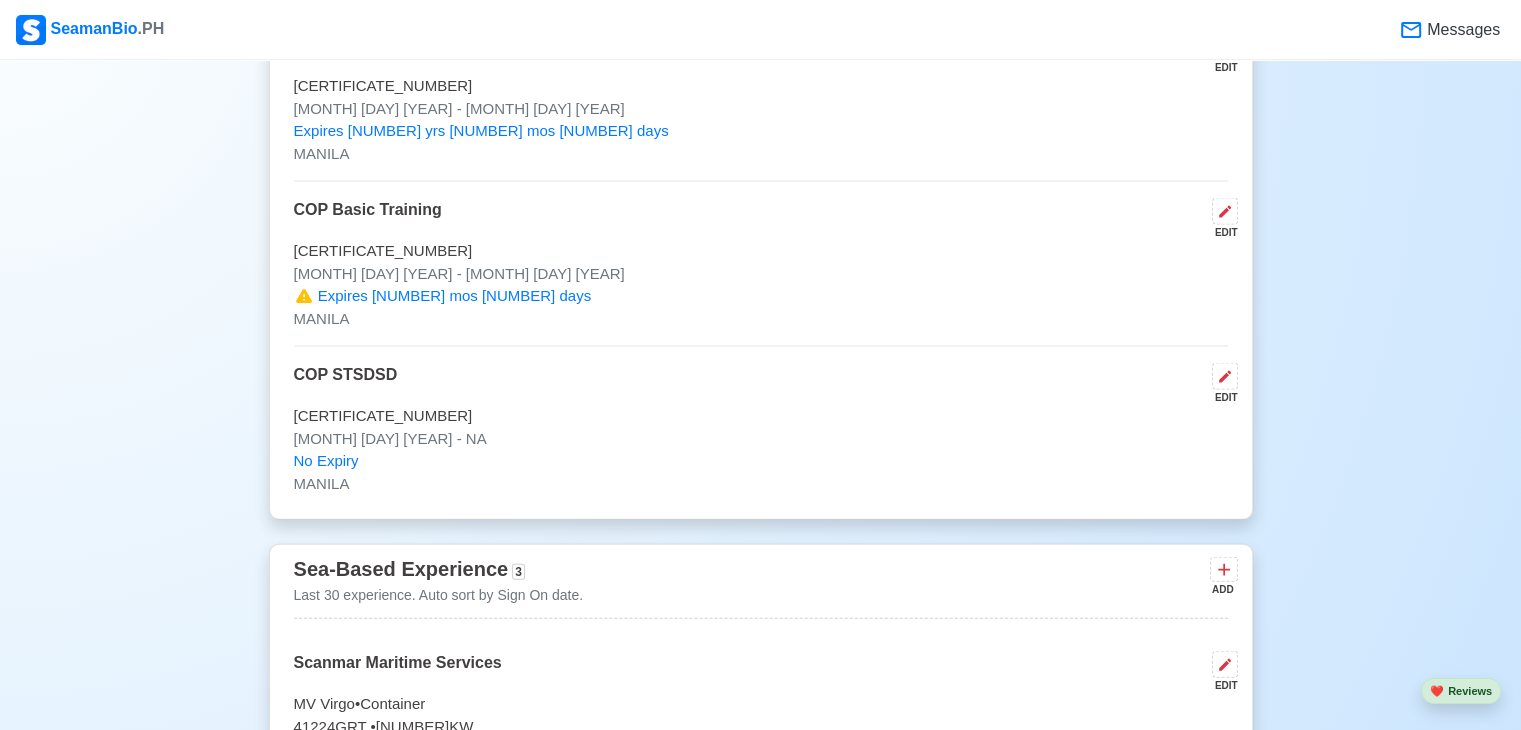 scroll, scrollTop: 4300, scrollLeft: 0, axis: vertical 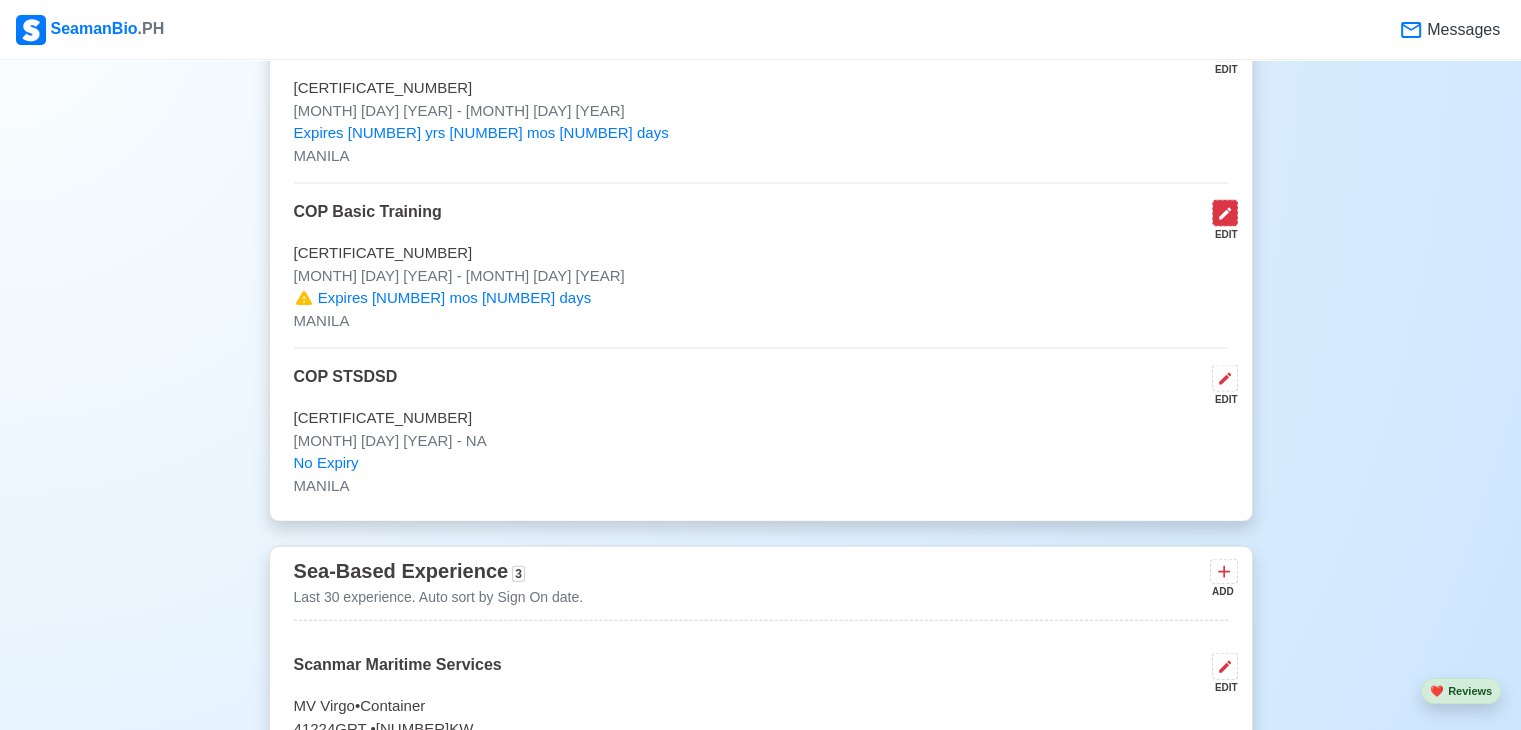 click 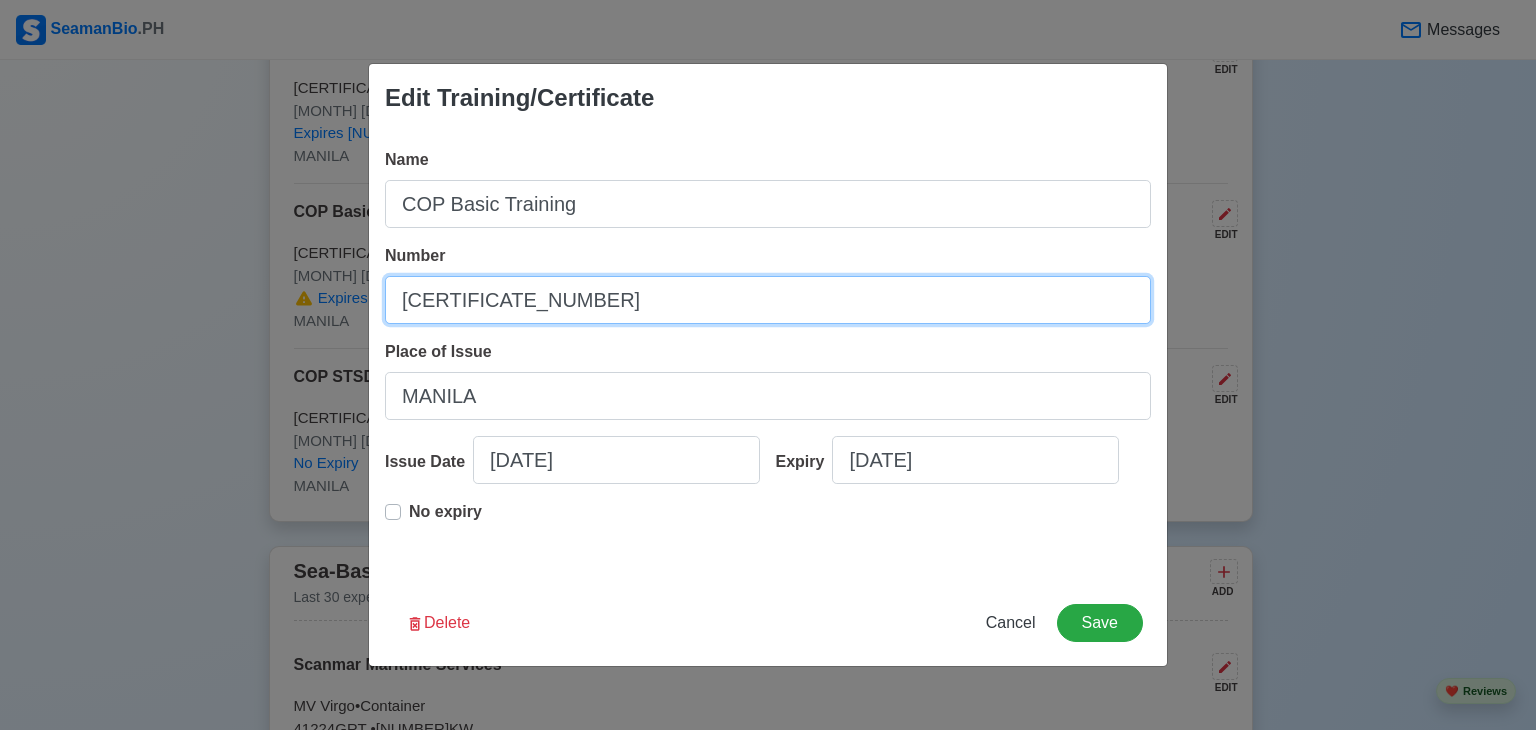 drag, startPoint x: 583, startPoint y: 300, endPoint x: 106, endPoint y: 308, distance: 477.06708 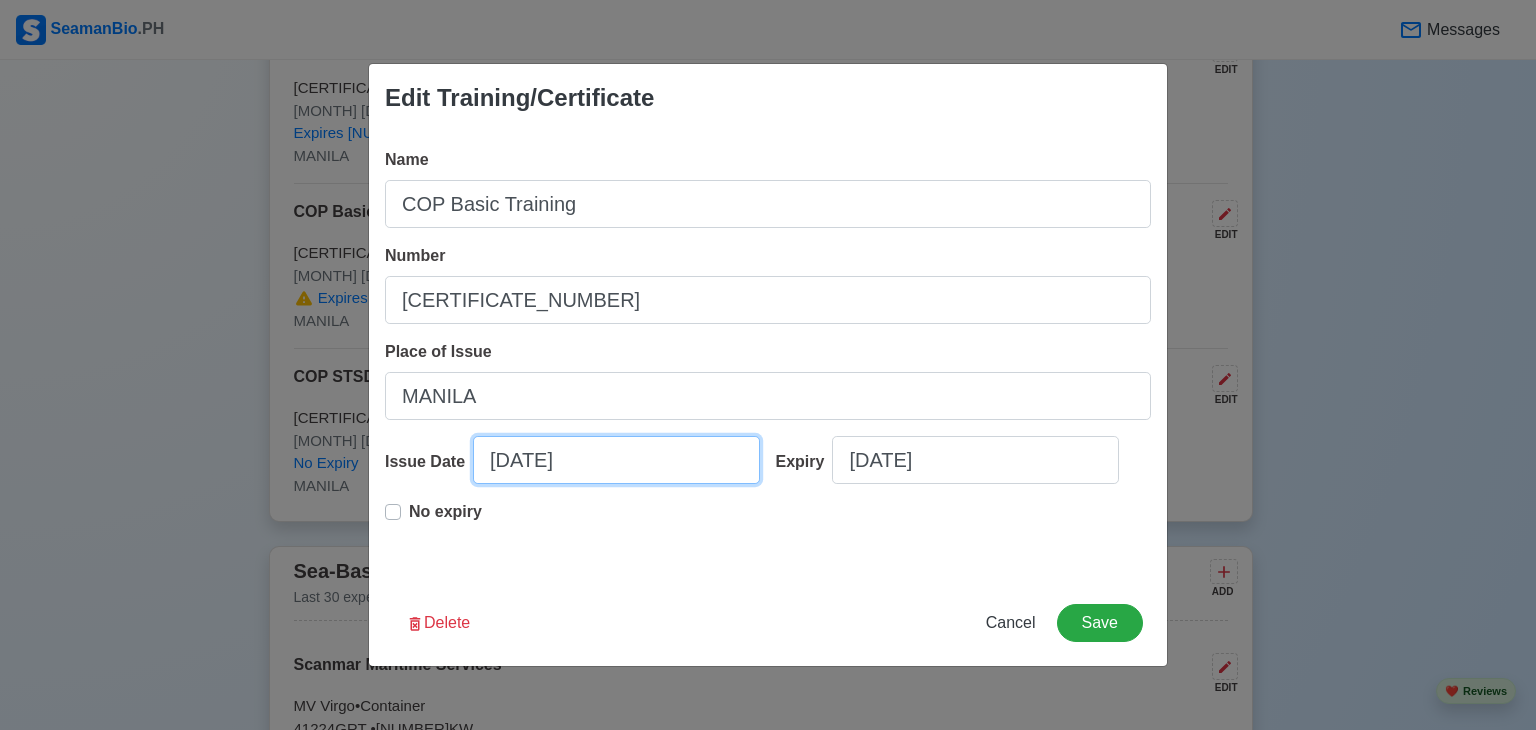 select on "****" 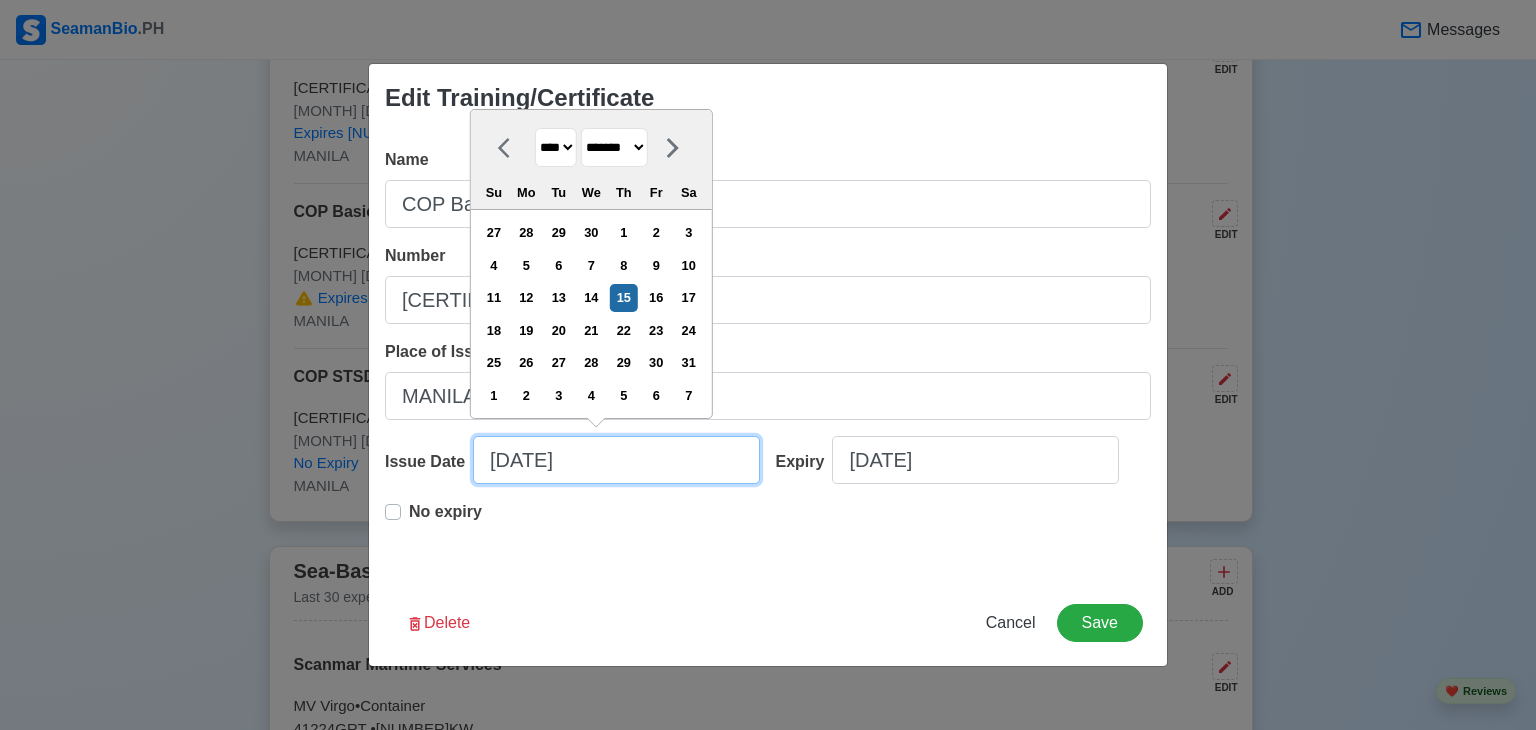 click on "[DATE]" at bounding box center (616, 460) 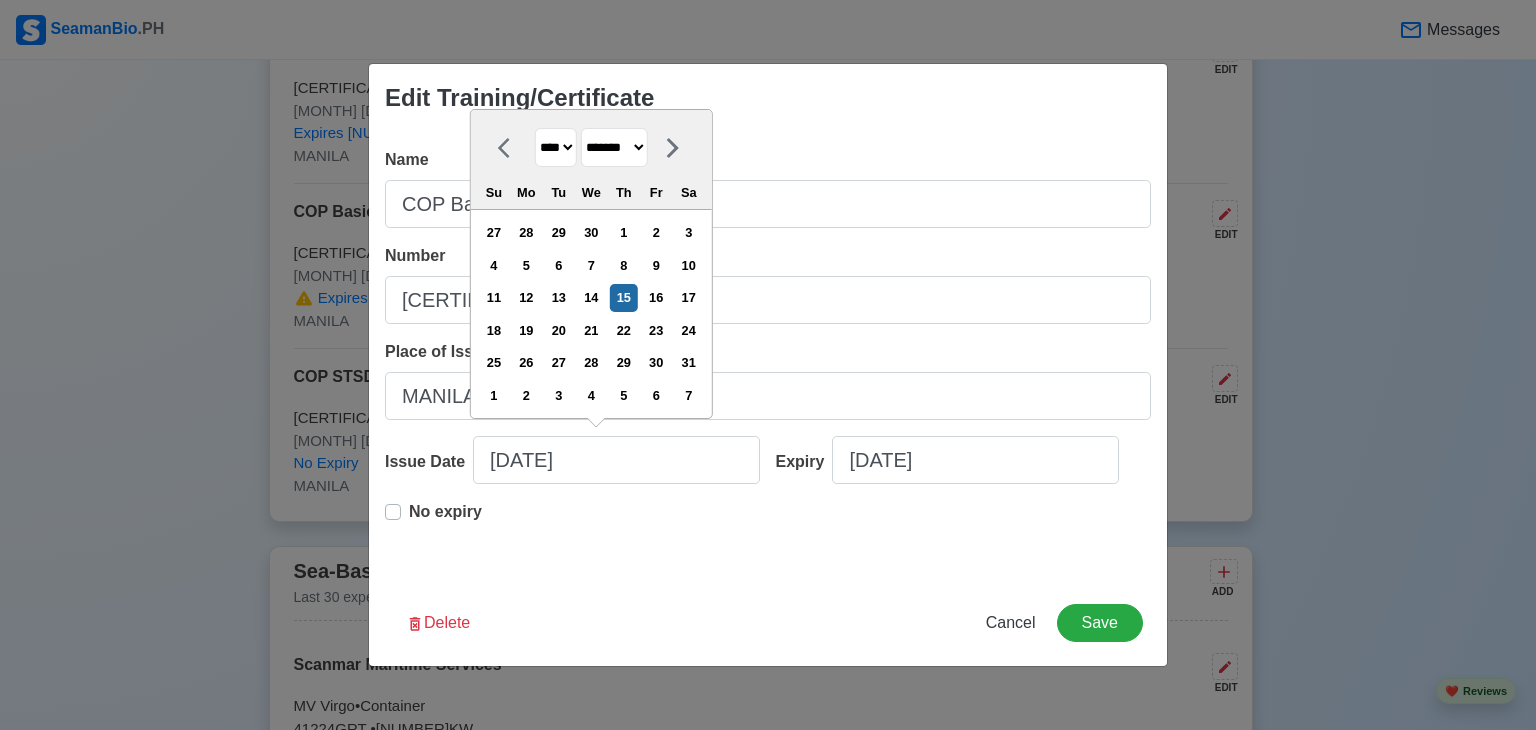 click on "**** **** **** **** **** **** **** **** **** **** **** **** **** **** **** **** **** **** **** **** **** **** **** **** **** **** **** **** **** **** **** **** **** **** **** **** **** **** **** **** **** **** **** **** **** **** **** **** **** **** **** **** **** **** **** **** **** **** **** **** **** **** **** **** **** **** **** **** **** **** **** **** **** **** **** **** **** **** **** **** **** **** **** **** **** **** **** **** **** **** **** **** **** **** **** **** **** **** **** **** **** **** **** **** **** ****" at bounding box center [556, 147] 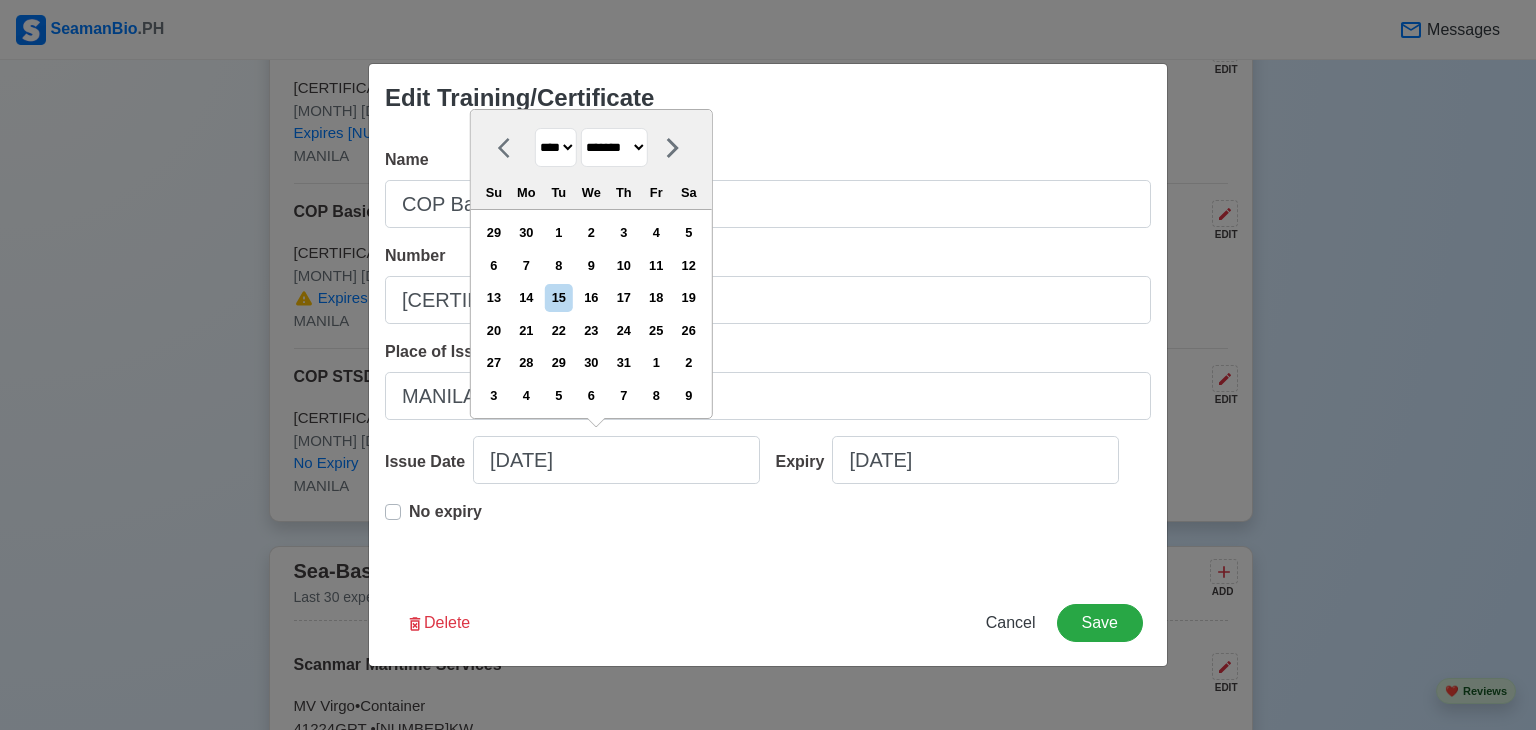 click on "******* ******** ***** ***** *** **** **** ****** ********* ******* ******** ********" at bounding box center [614, 147] 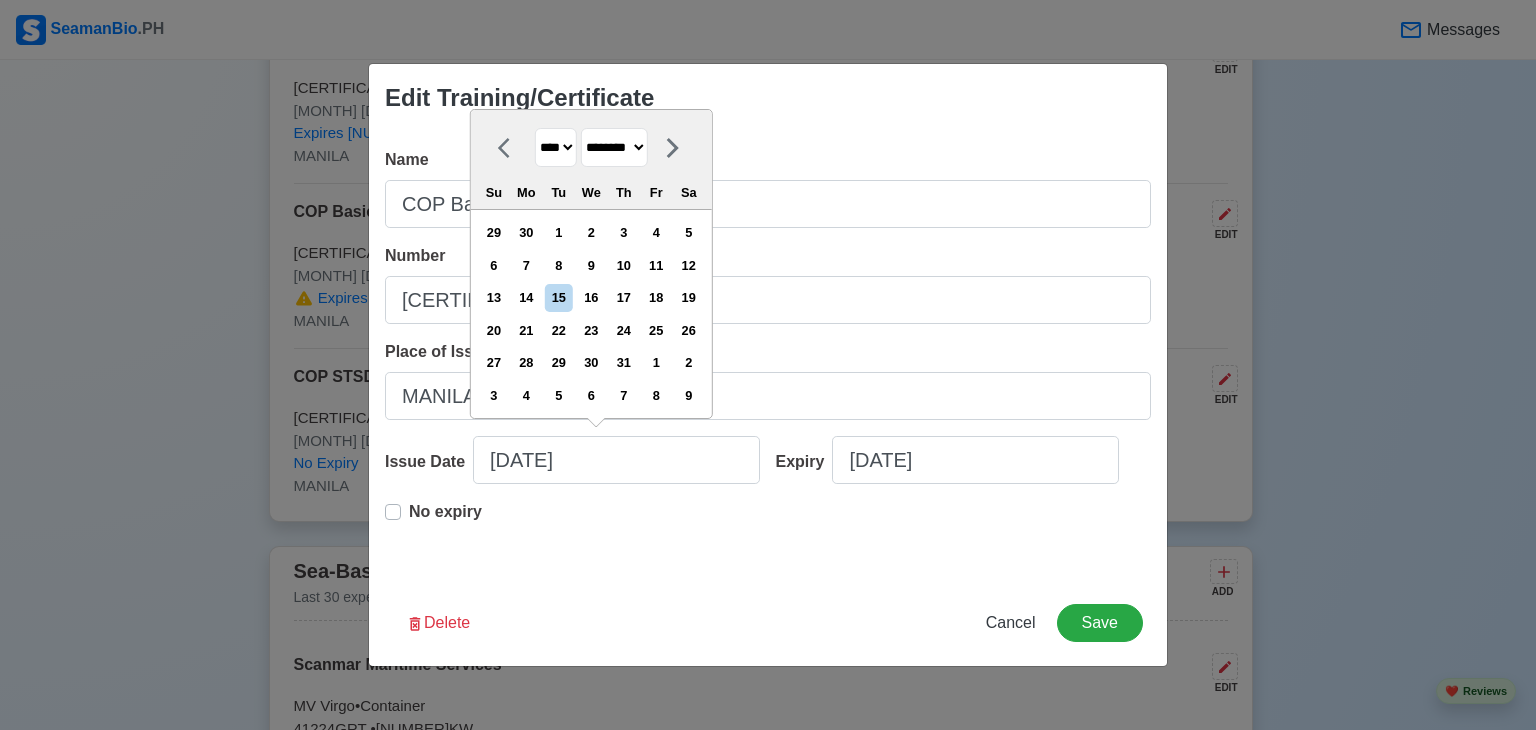 click on "******* ******** ***** ***** *** **** **** ****** ********* ******* ******** ********" at bounding box center [614, 147] 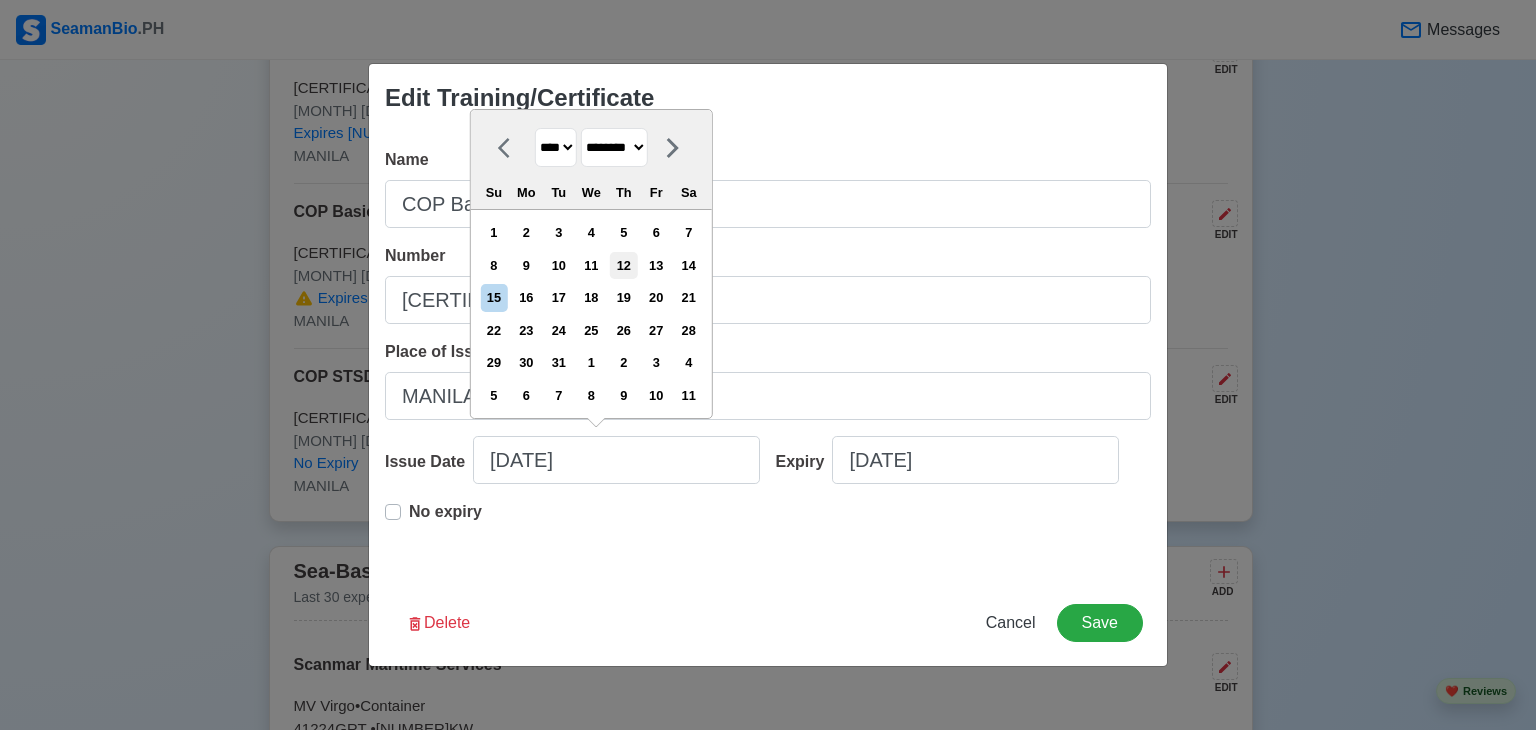 click on "12" at bounding box center [623, 265] 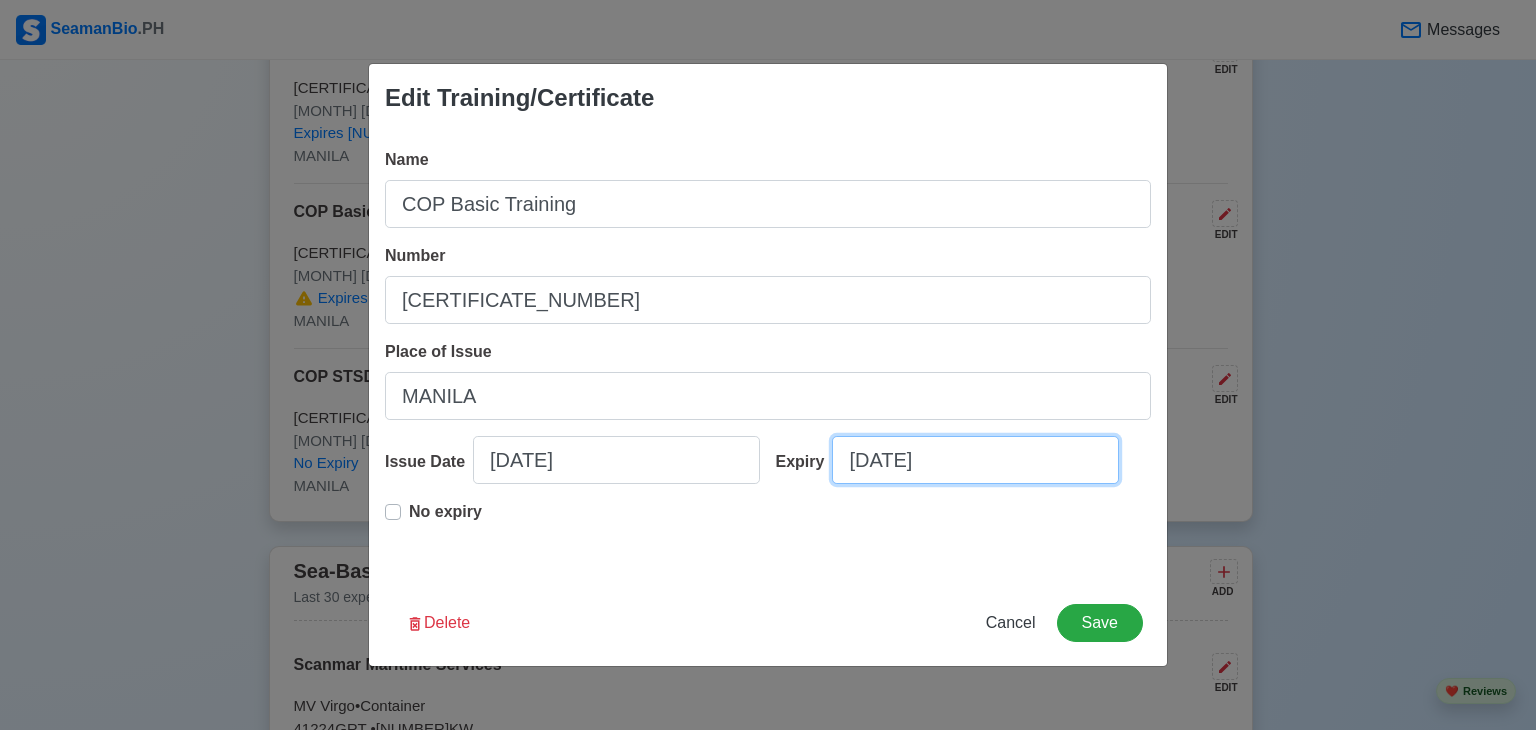 click on "[DATE]" at bounding box center [975, 460] 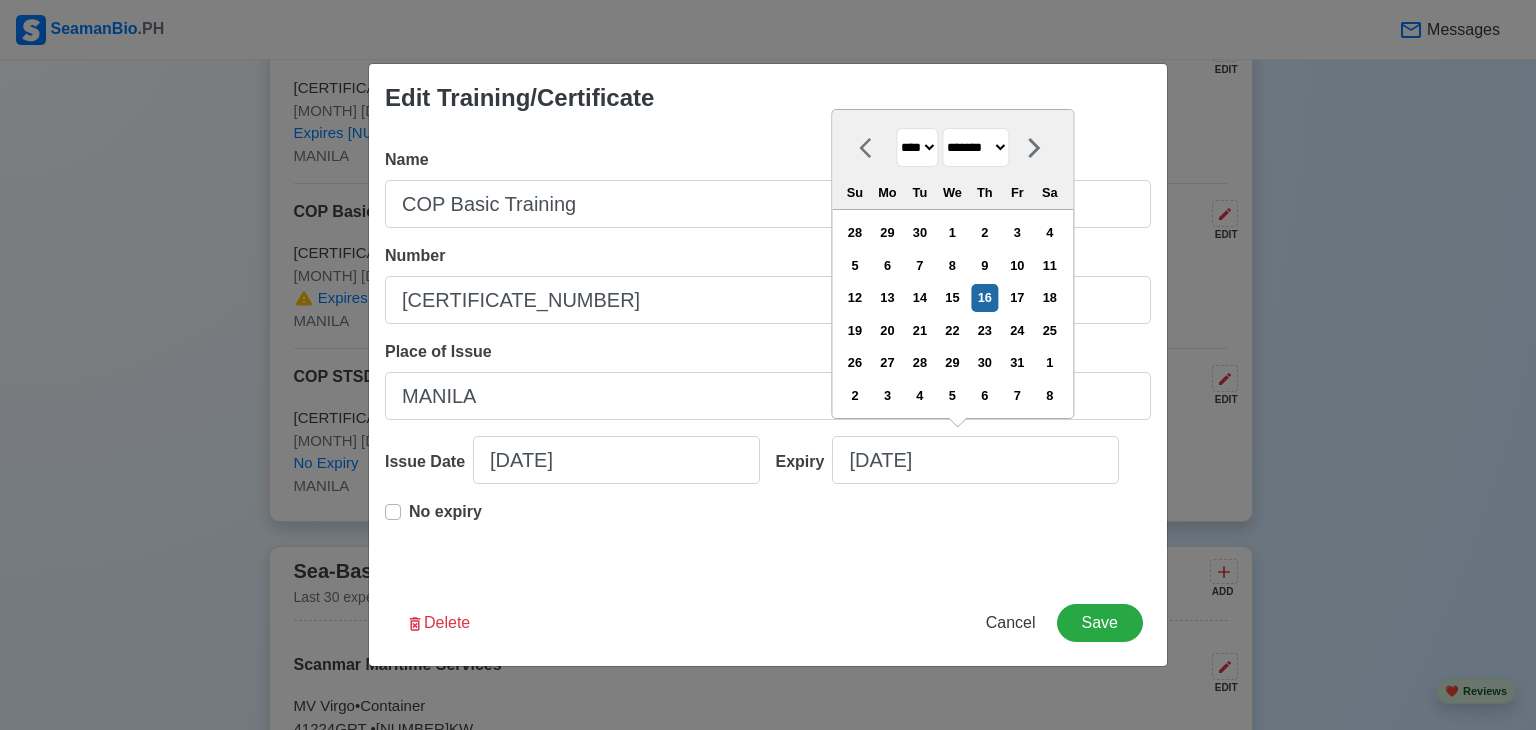 click on "**** **** **** **** **** **** **** **** **** **** **** **** **** **** **** **** **** **** **** **** **** **** **** **** **** **** **** **** **** **** **** **** **** **** **** **** **** **** **** **** **** **** **** **** **** **** **** **** **** **** **** **** **** **** **** **** **** **** **** **** **** **** **** **** **** **** **** **** **** **** **** **** **** **** **** **** **** **** **** **** **** **** **** **** **** **** **** **** **** **** **** **** **** **** **** **** **** **** **** **** **** **** **** **** **** **** **** **** **** **** **** **** **** **** **** **** **** **** **** **** ****" at bounding box center (917, 147) 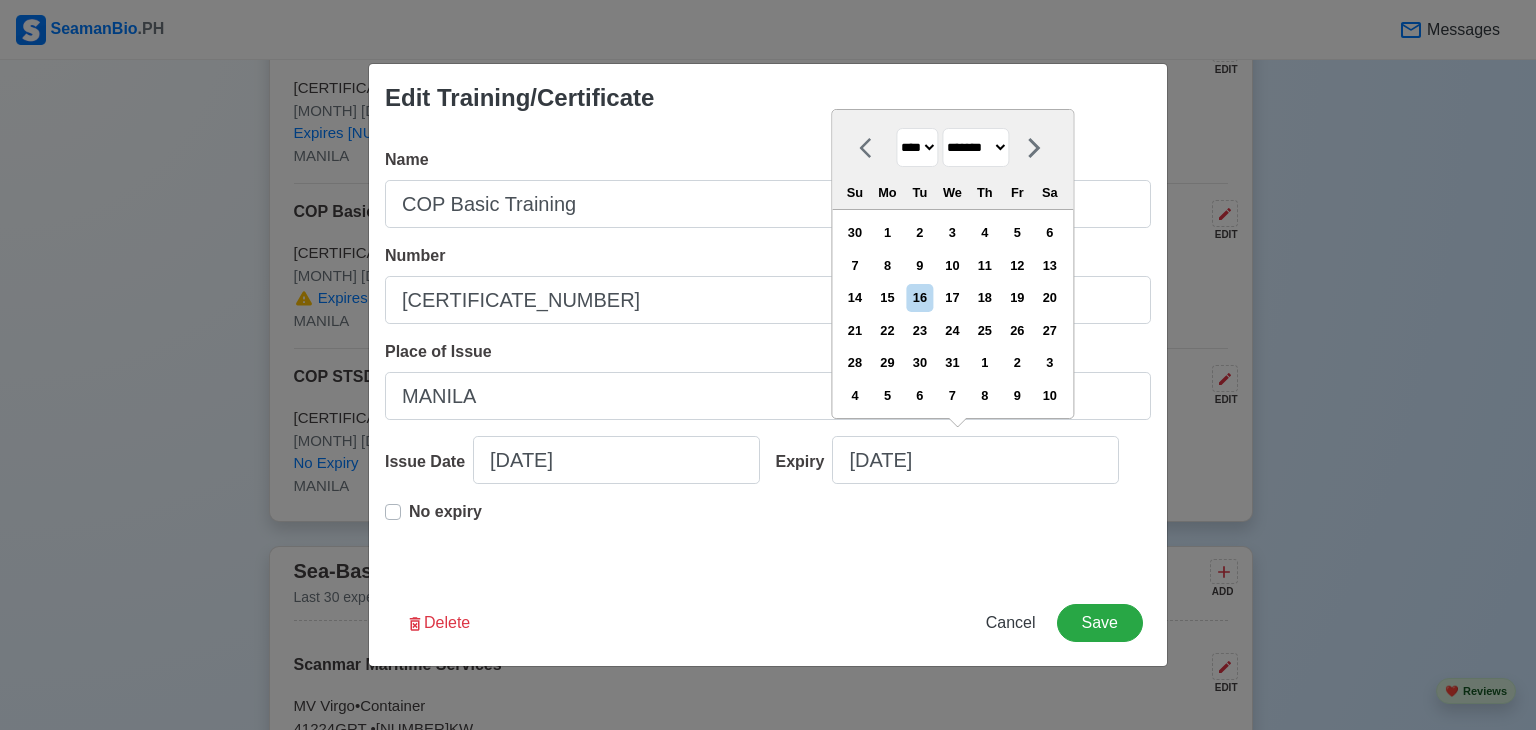 click on "******* ******** ***** ***** *** **** **** ****** ********* ******* ******** ********" at bounding box center (975, 147) 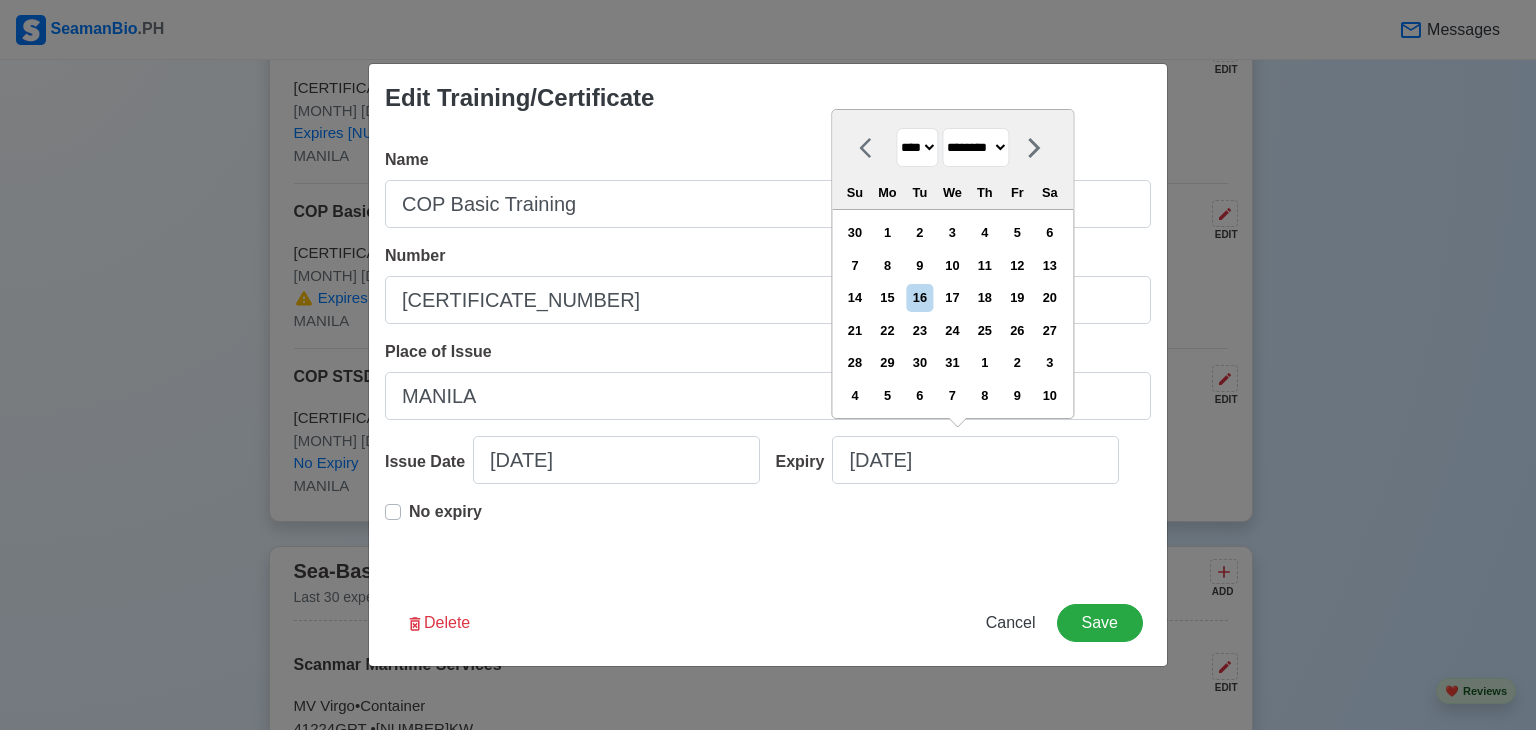 click on "******* ******** ***** ***** *** **** **** ****** ********* ******* ******** ********" at bounding box center (975, 147) 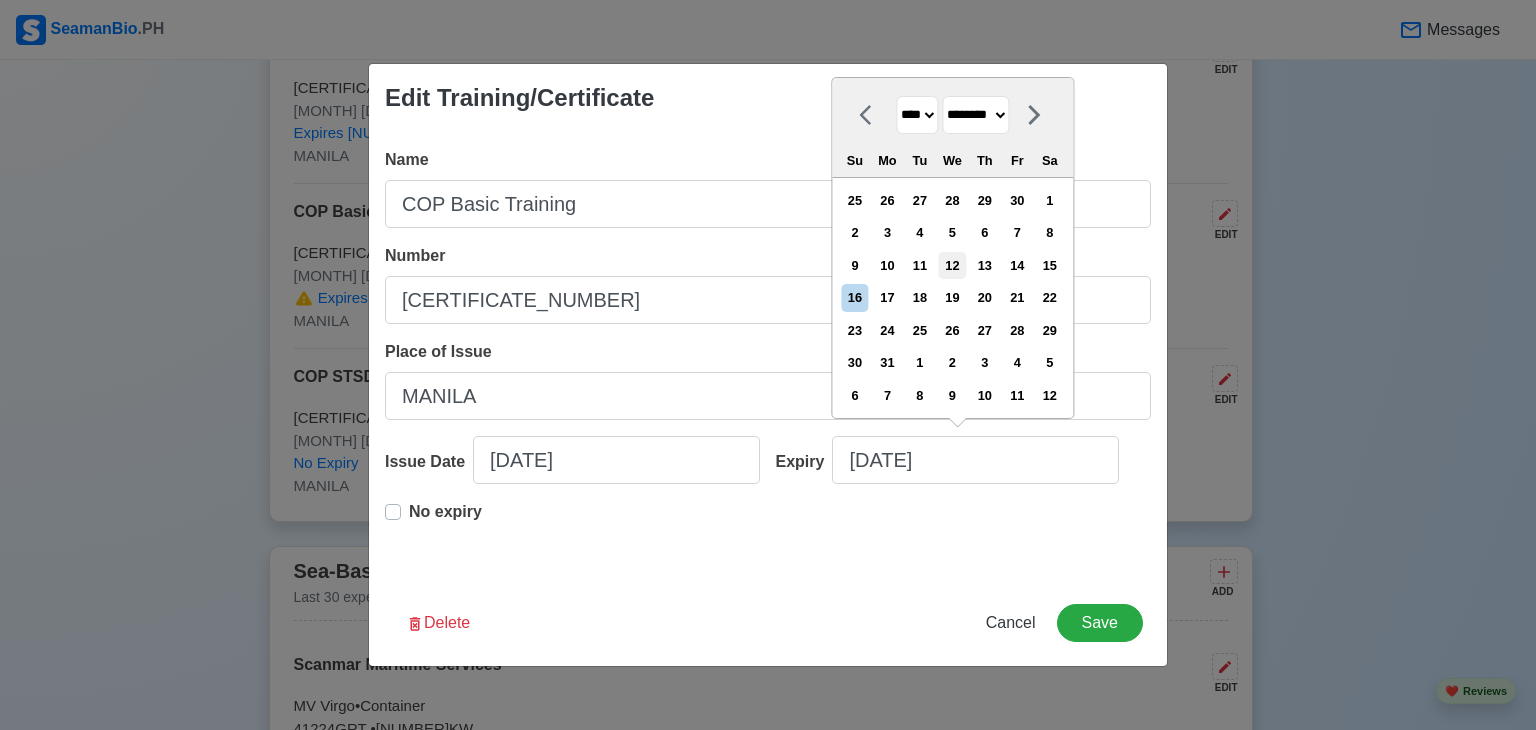 click on "12" at bounding box center [952, 265] 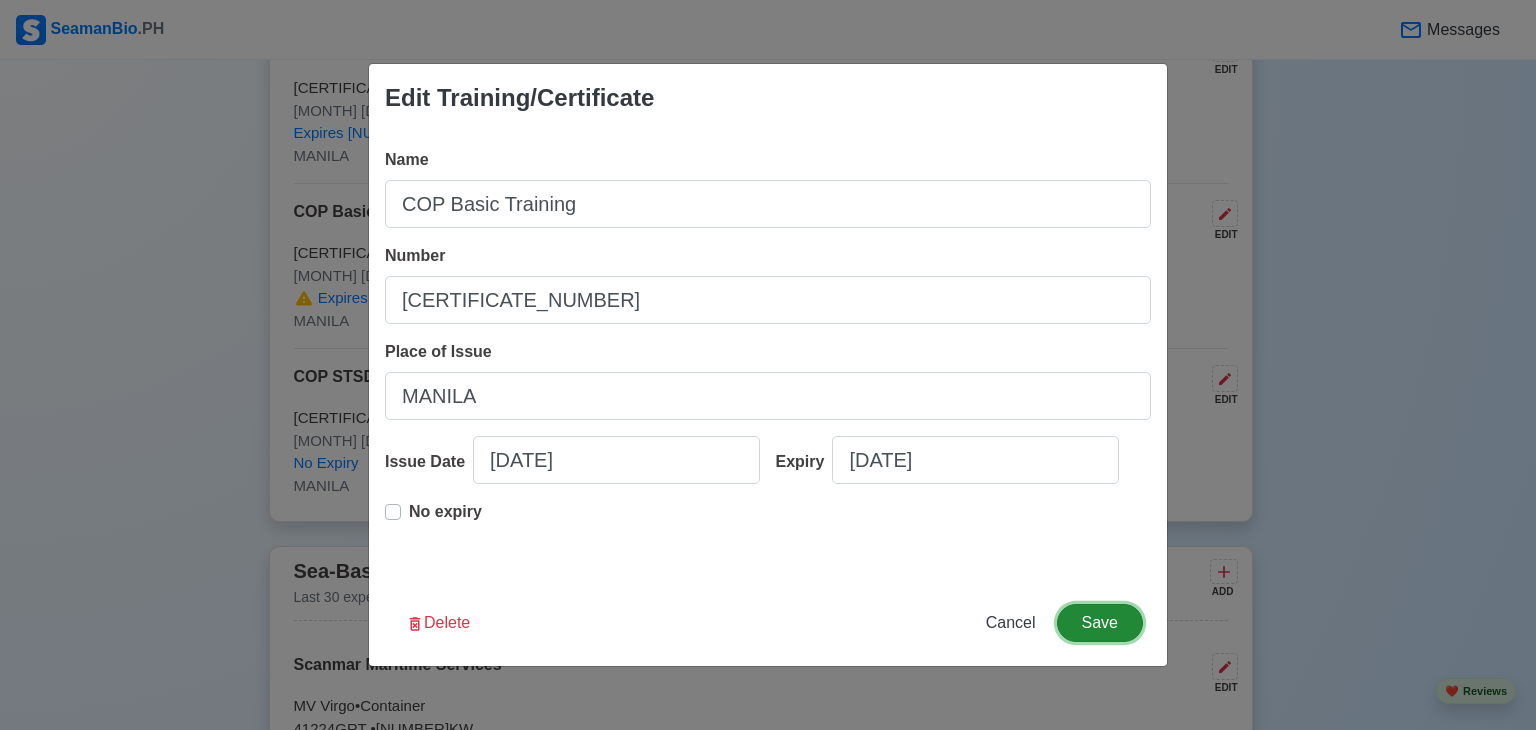 click on "Save" at bounding box center (1100, 623) 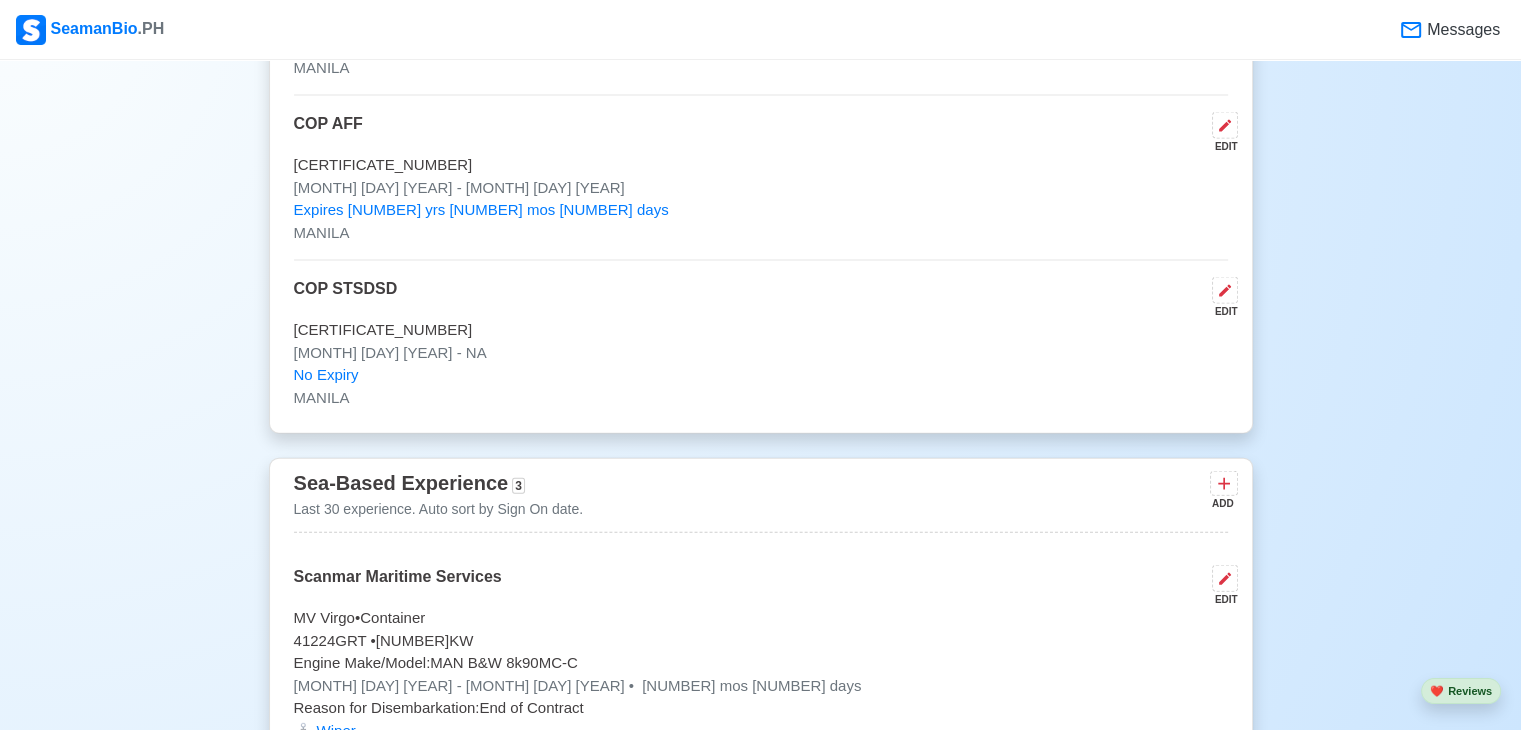 scroll, scrollTop: 4400, scrollLeft: 0, axis: vertical 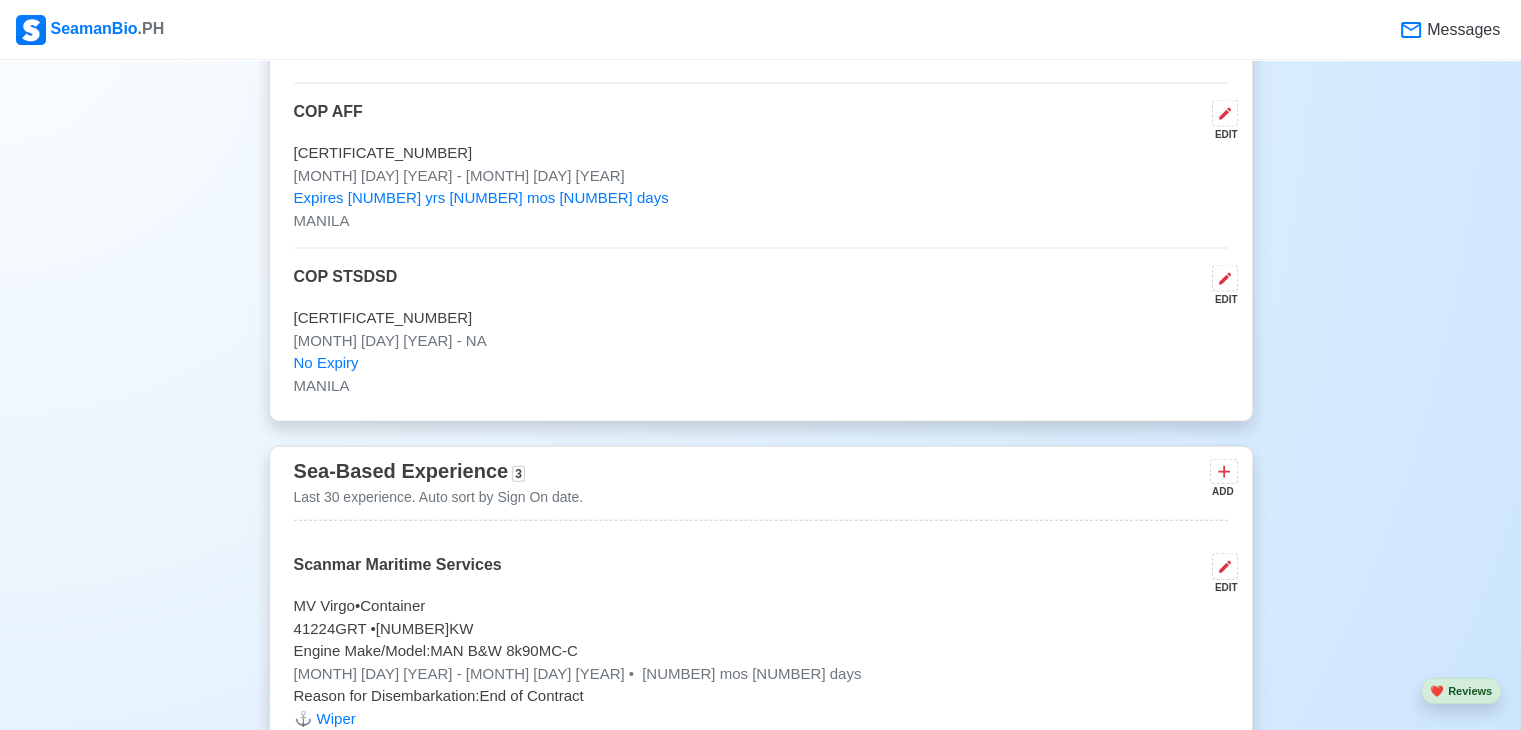 click on "No Expiry" at bounding box center (761, 363) 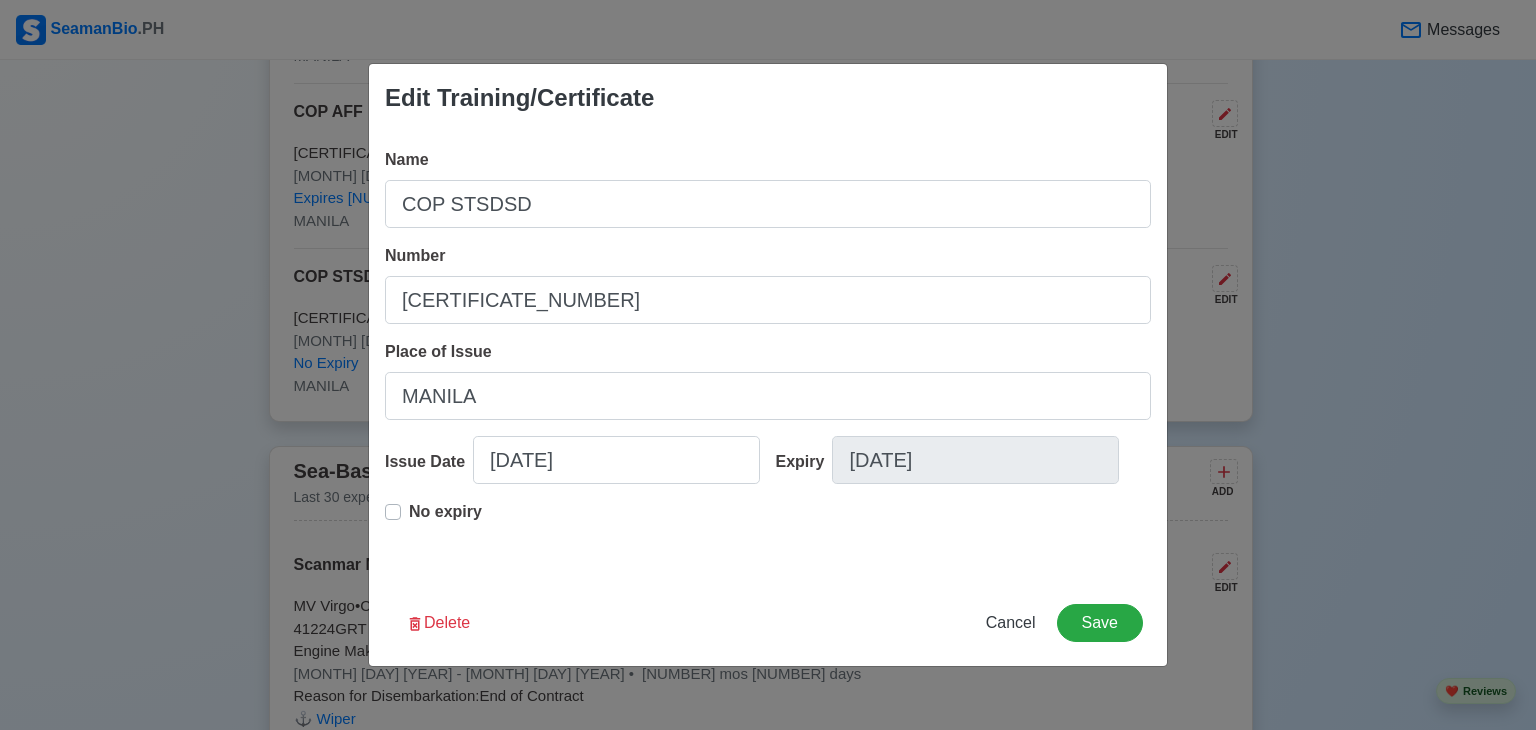 click on "Edit Training/Certificate Name COP STSDSD Number [CERTIFICATE_NUMBER] Place of Issue MANILA Issue Date [DATE] Expiry [DATE] No expiry Delete Cancel Save" at bounding box center (768, 365) 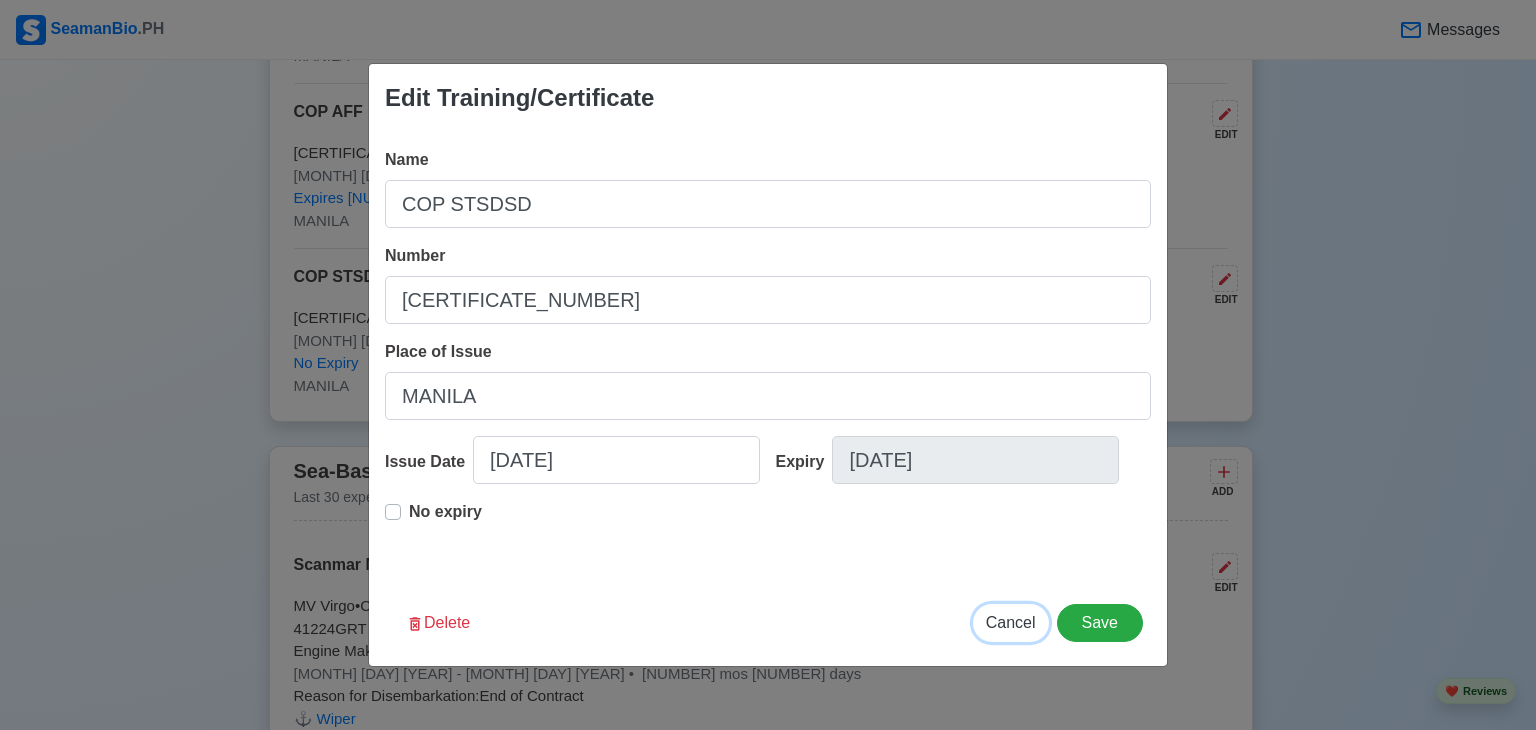click on "Cancel" at bounding box center (1011, 622) 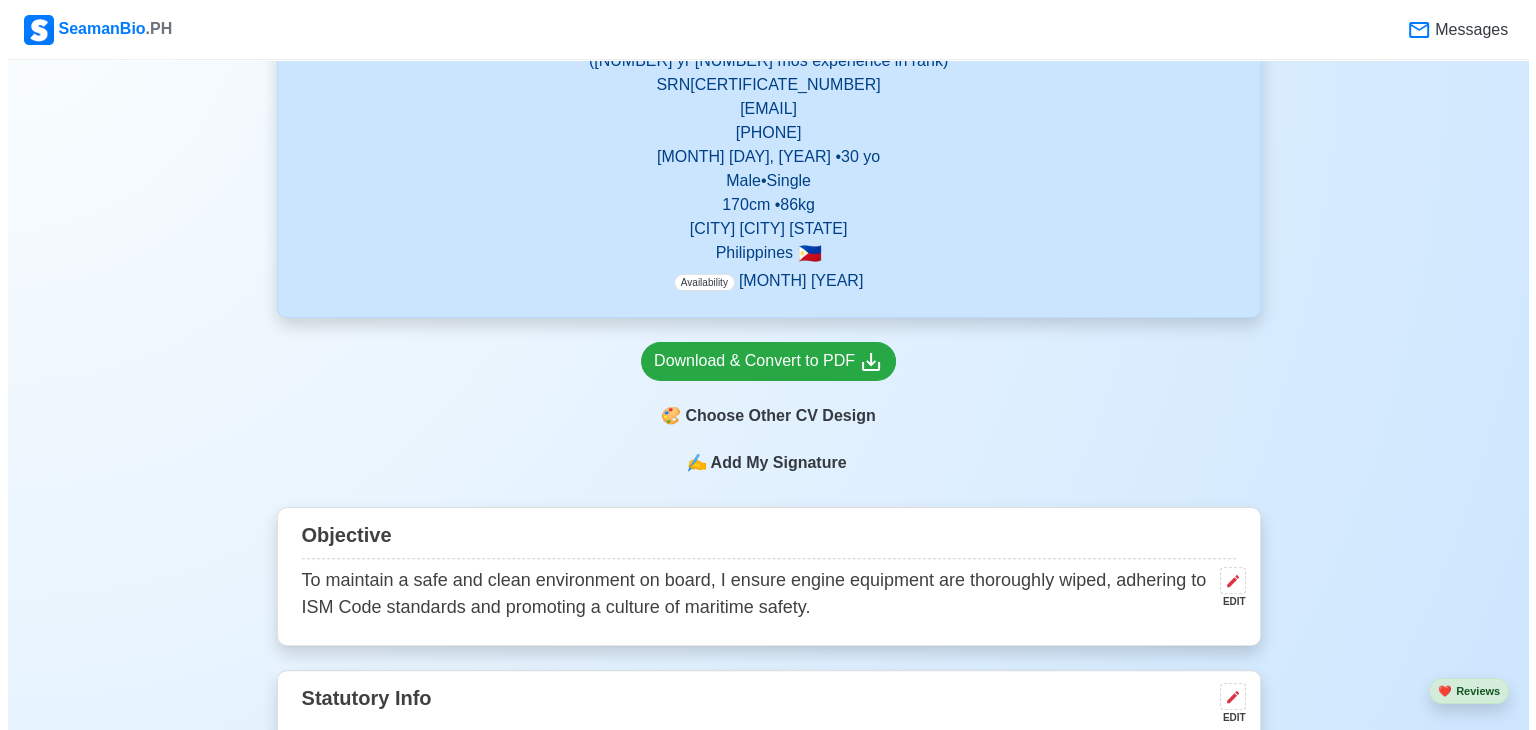 scroll, scrollTop: 400, scrollLeft: 0, axis: vertical 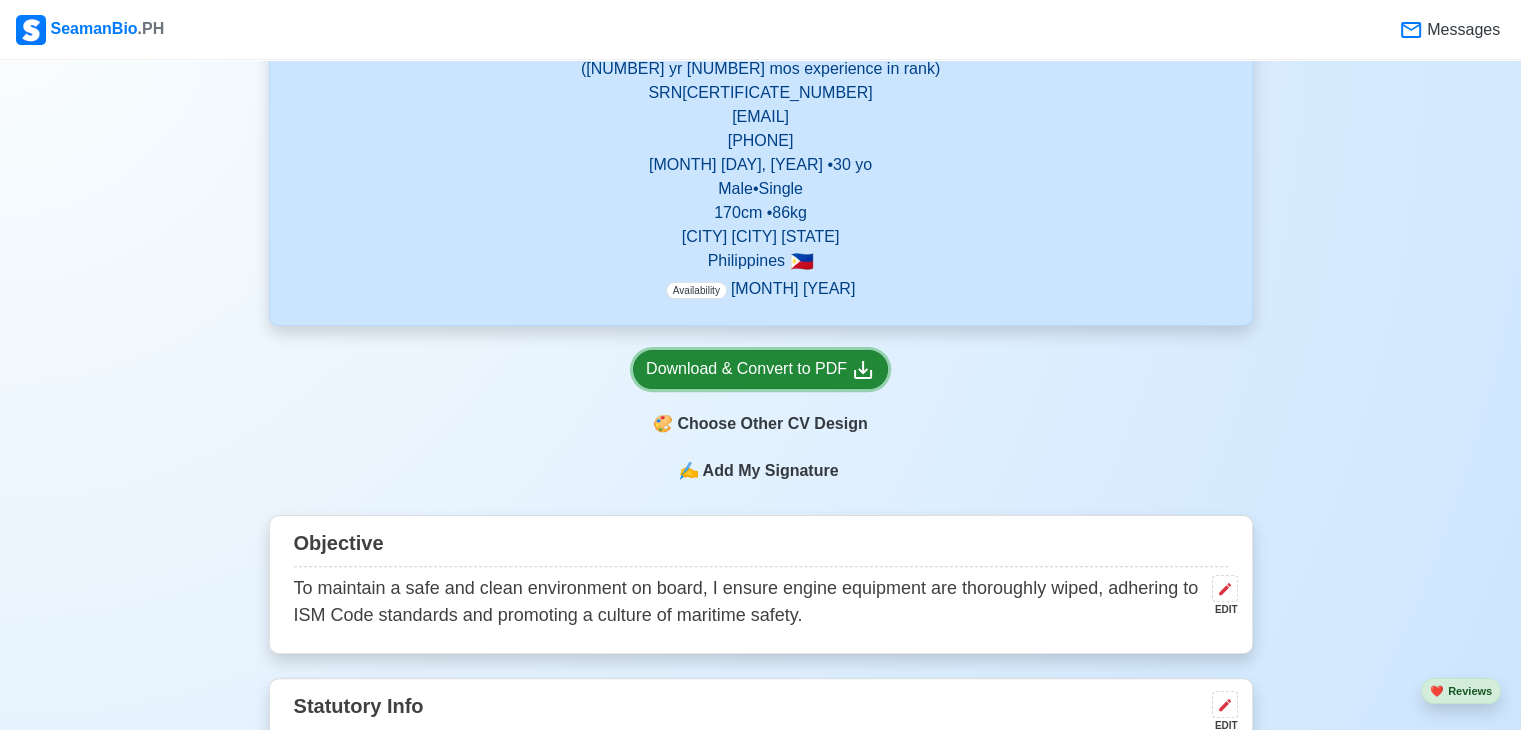 click on "Download & Convert to PDF" at bounding box center (760, 369) 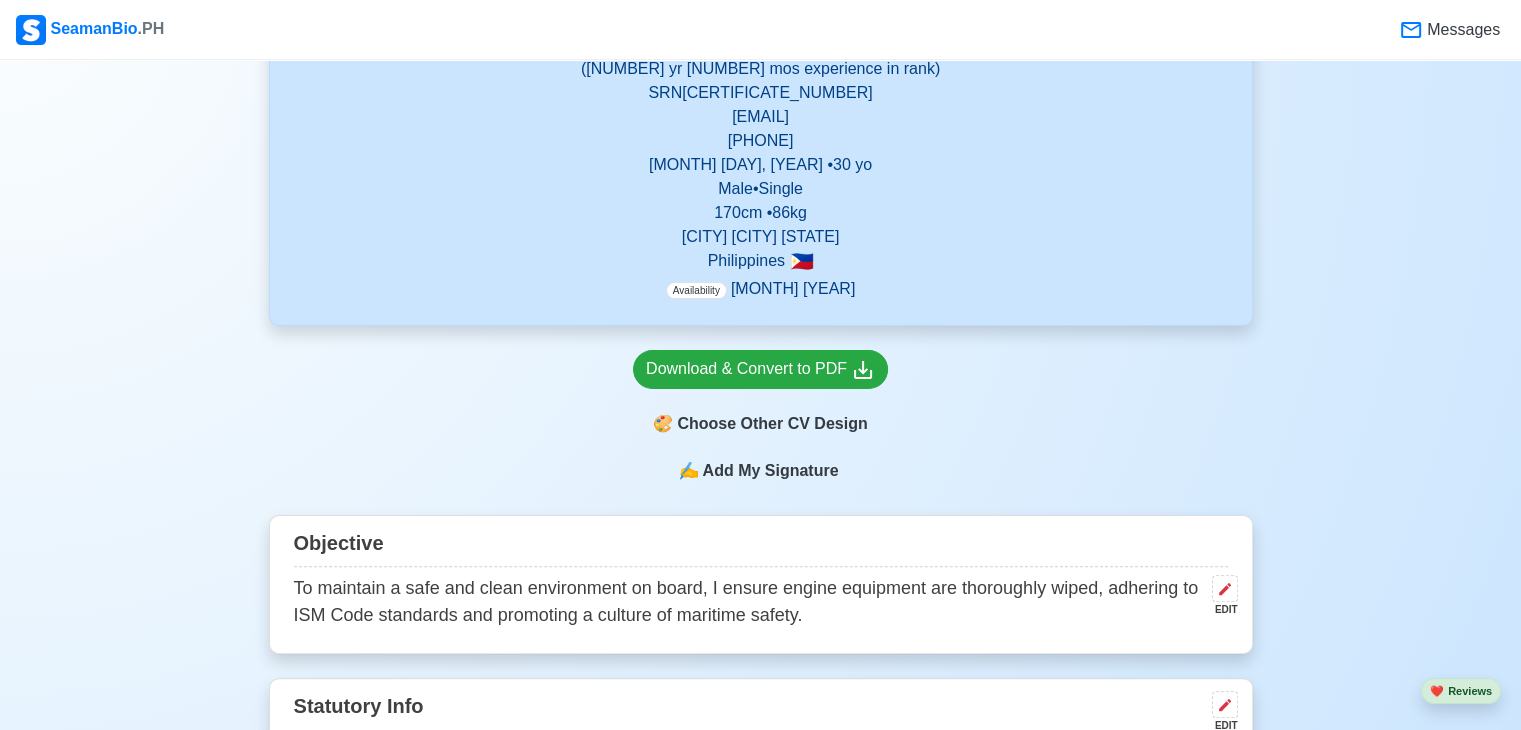 click on "Add My Signature" at bounding box center [770, 471] 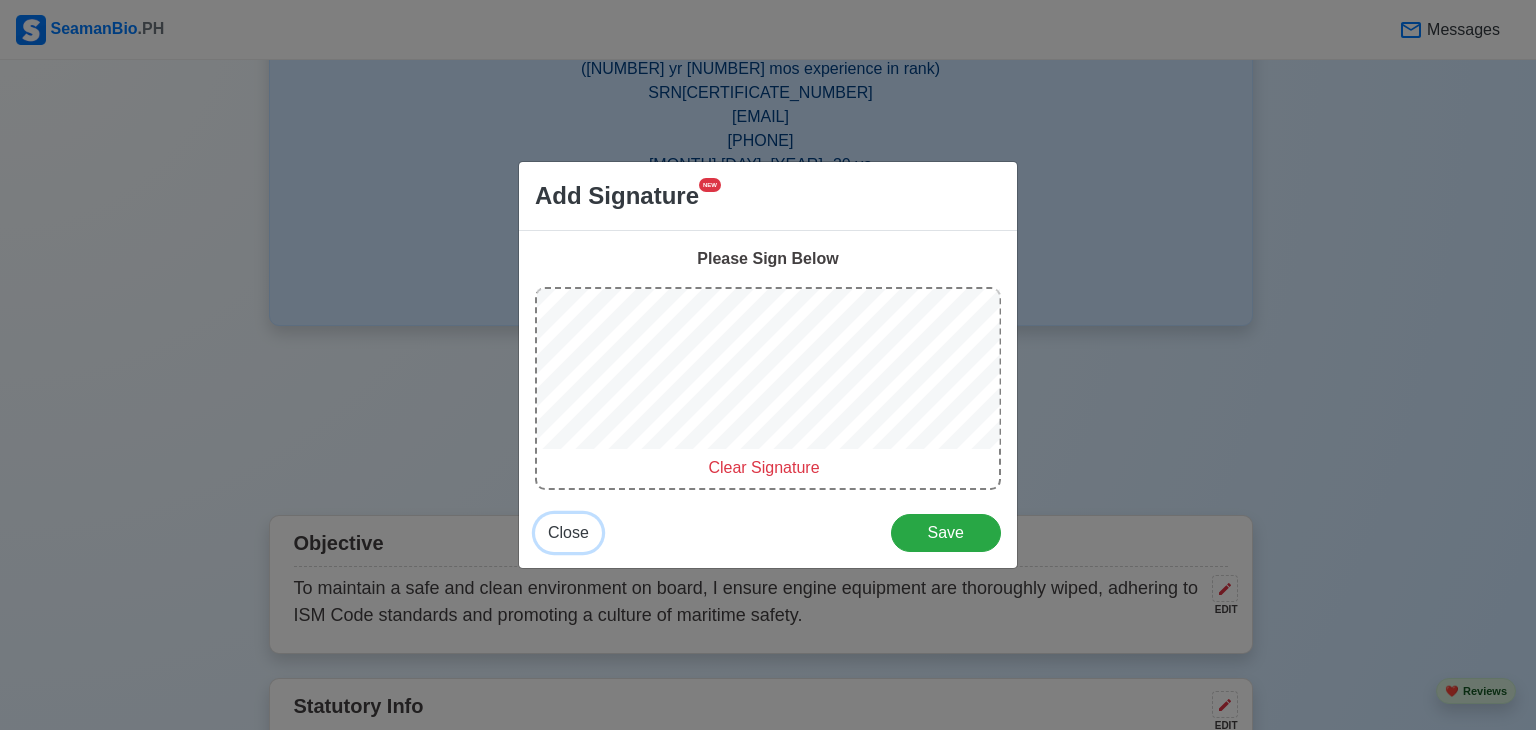 click on "Close" at bounding box center (568, 533) 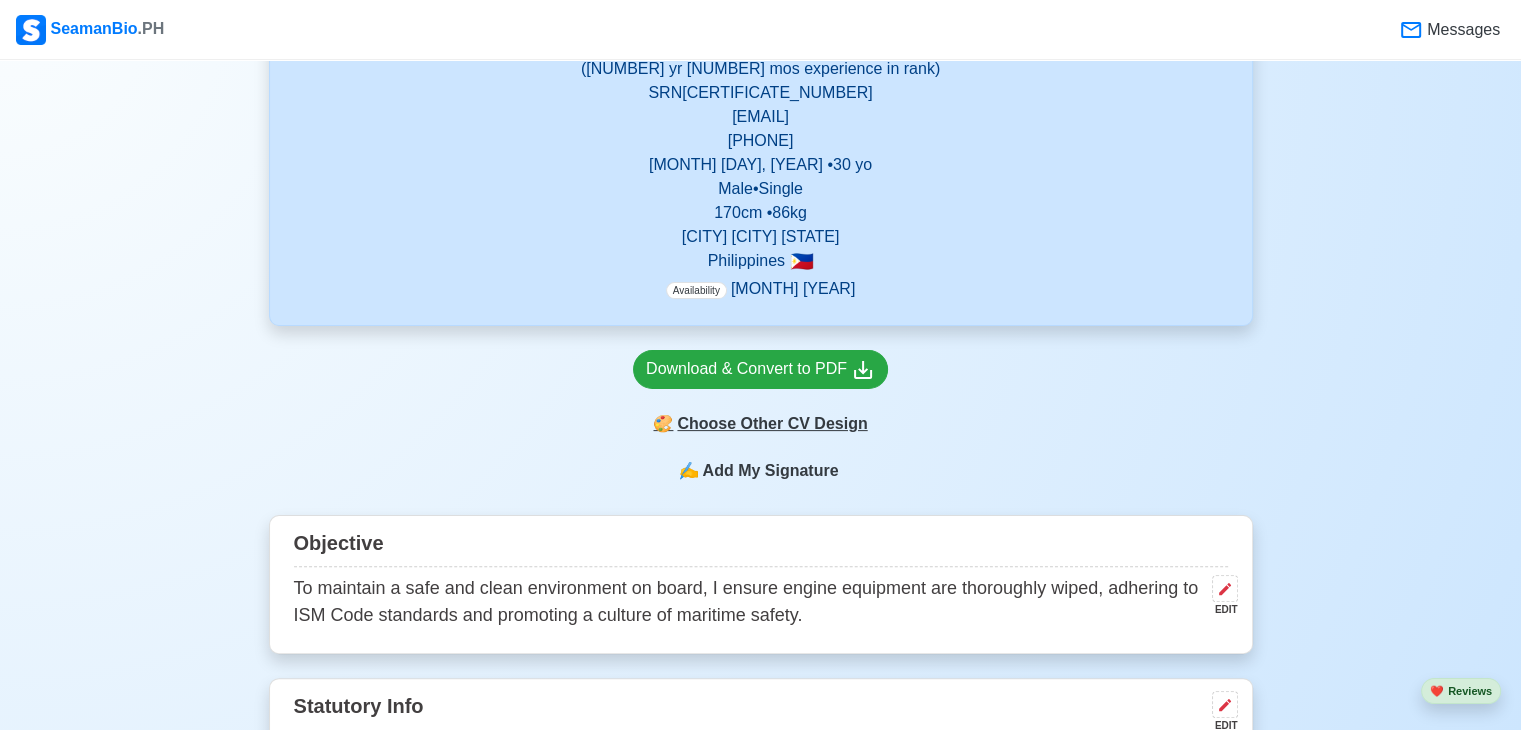 click on "🎨 Choose Other CV Design" at bounding box center (760, 424) 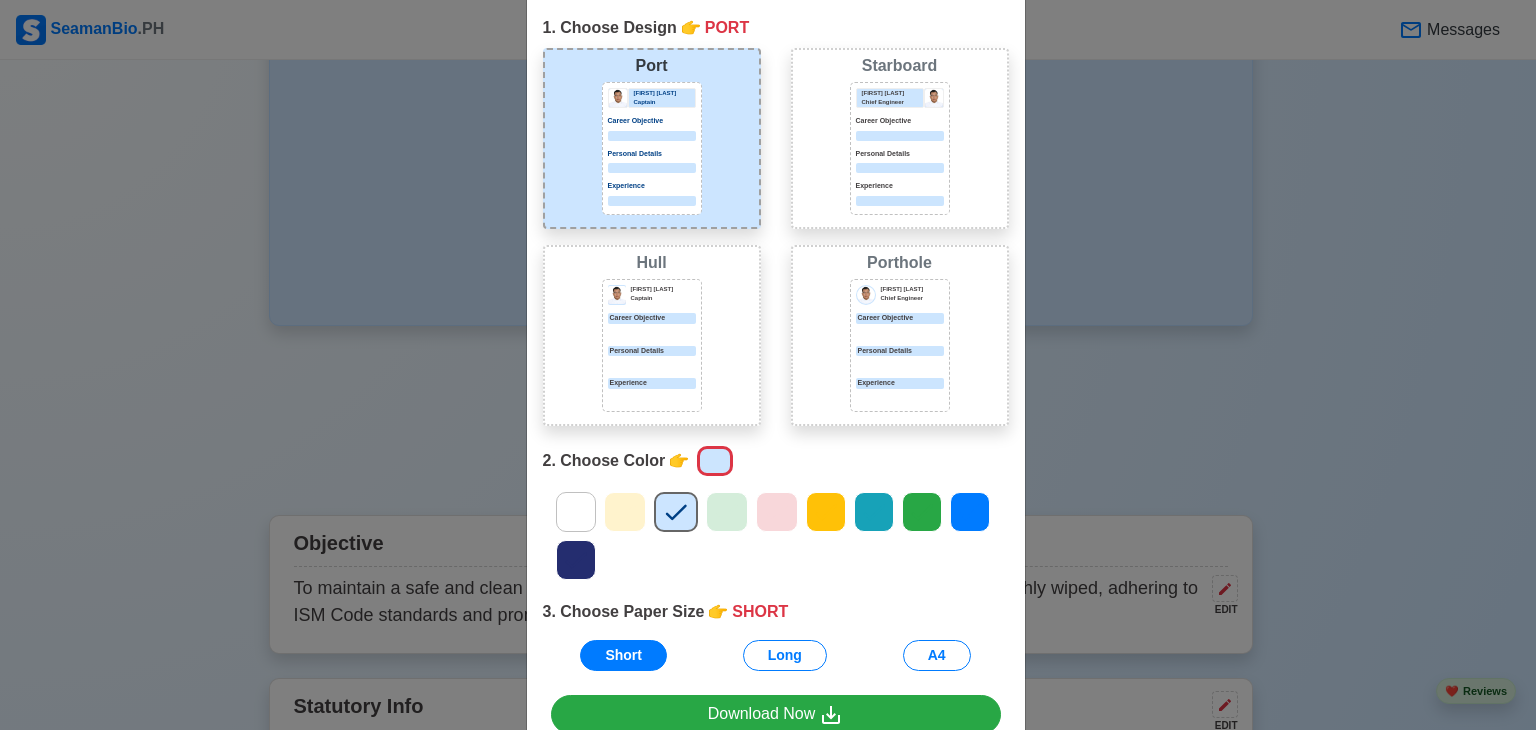 scroll, scrollTop: 0, scrollLeft: 0, axis: both 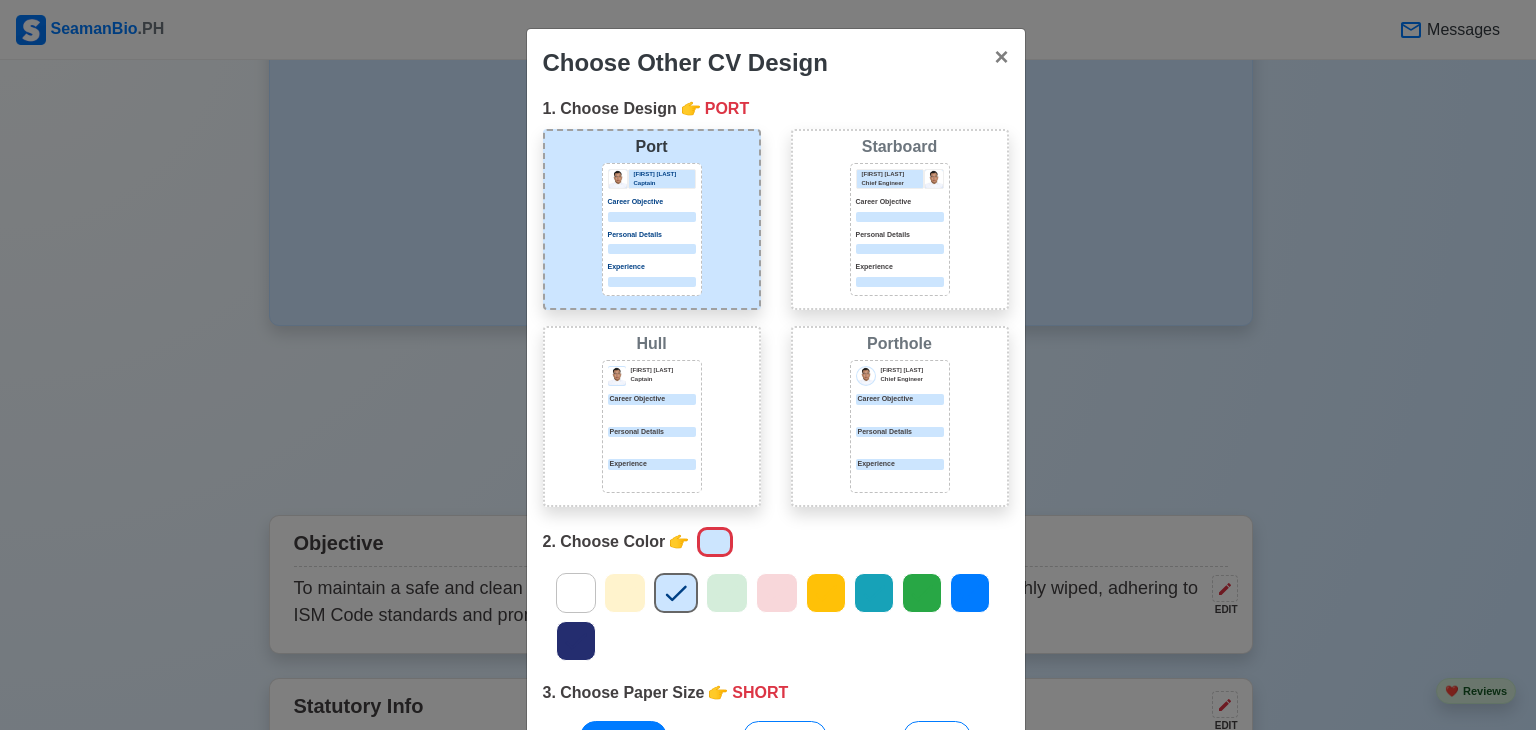 click on "Personal Details" at bounding box center [900, 235] 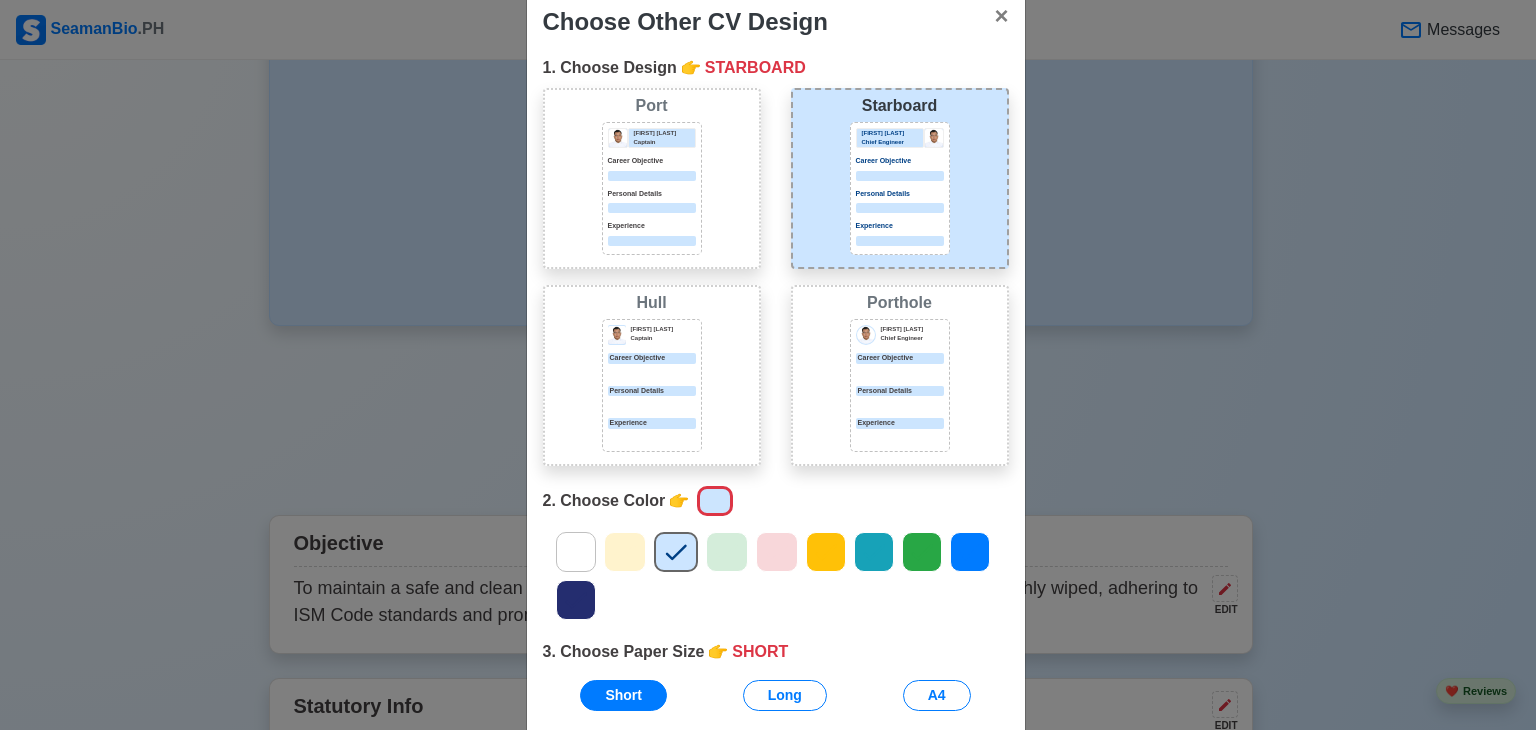 scroll, scrollTop: 0, scrollLeft: 0, axis: both 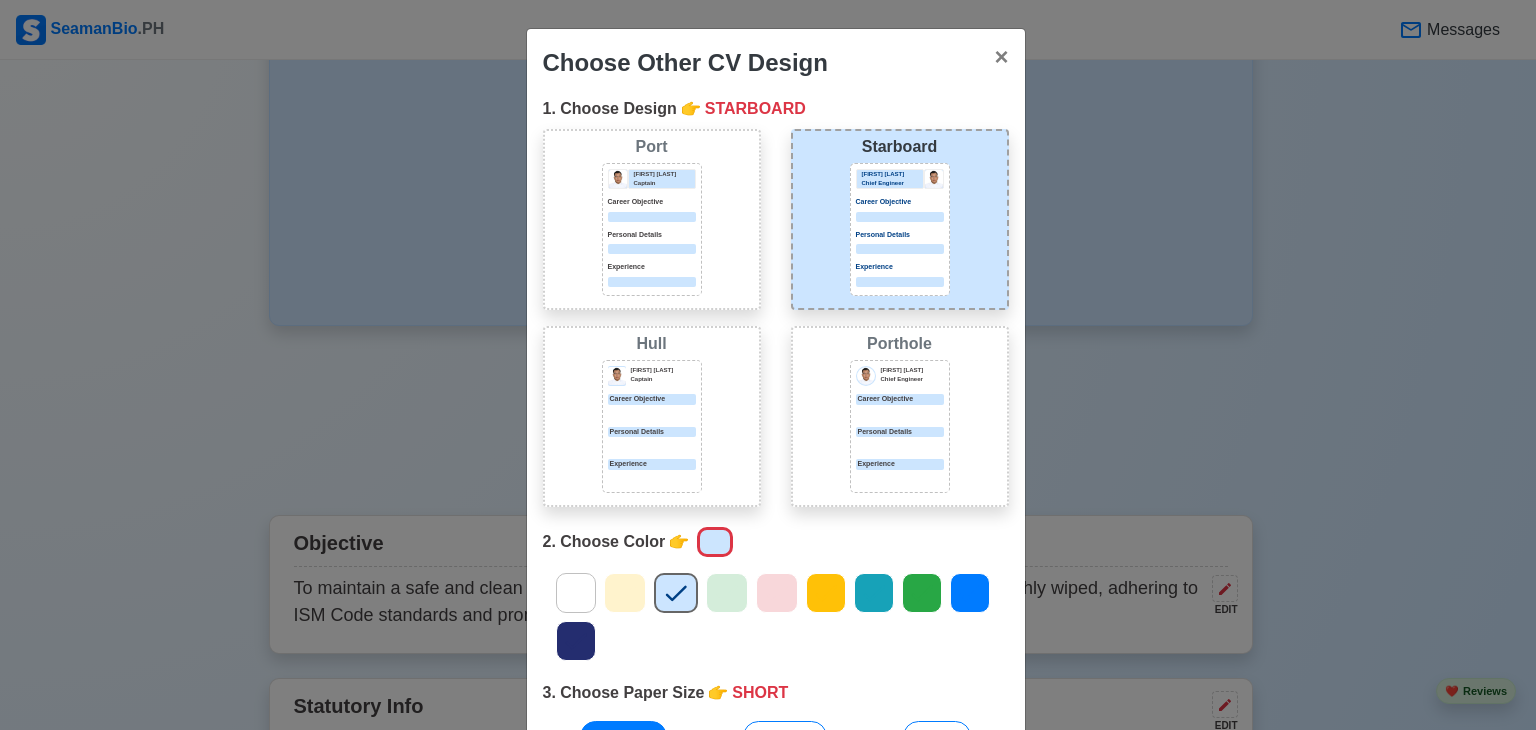 click 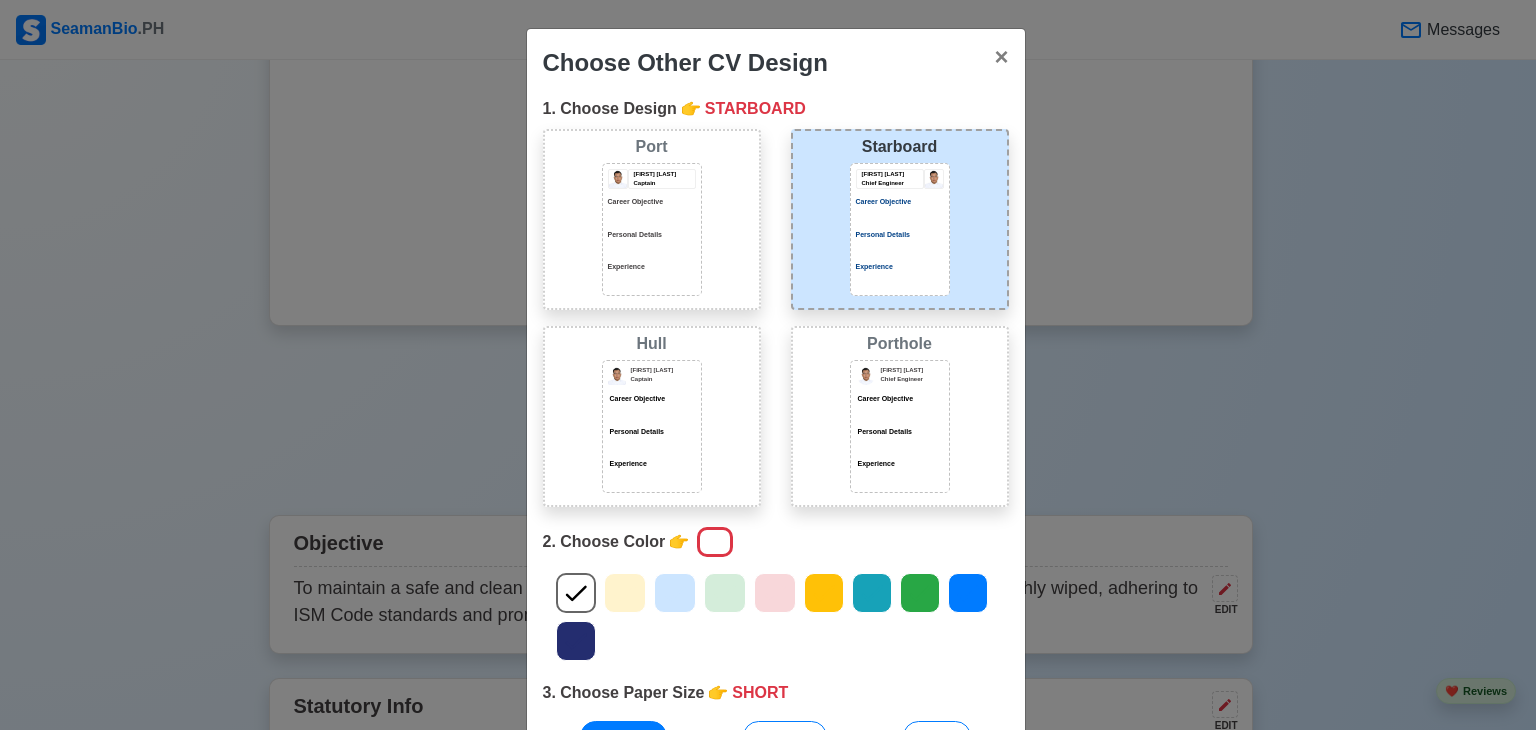 click at bounding box center [900, 249] 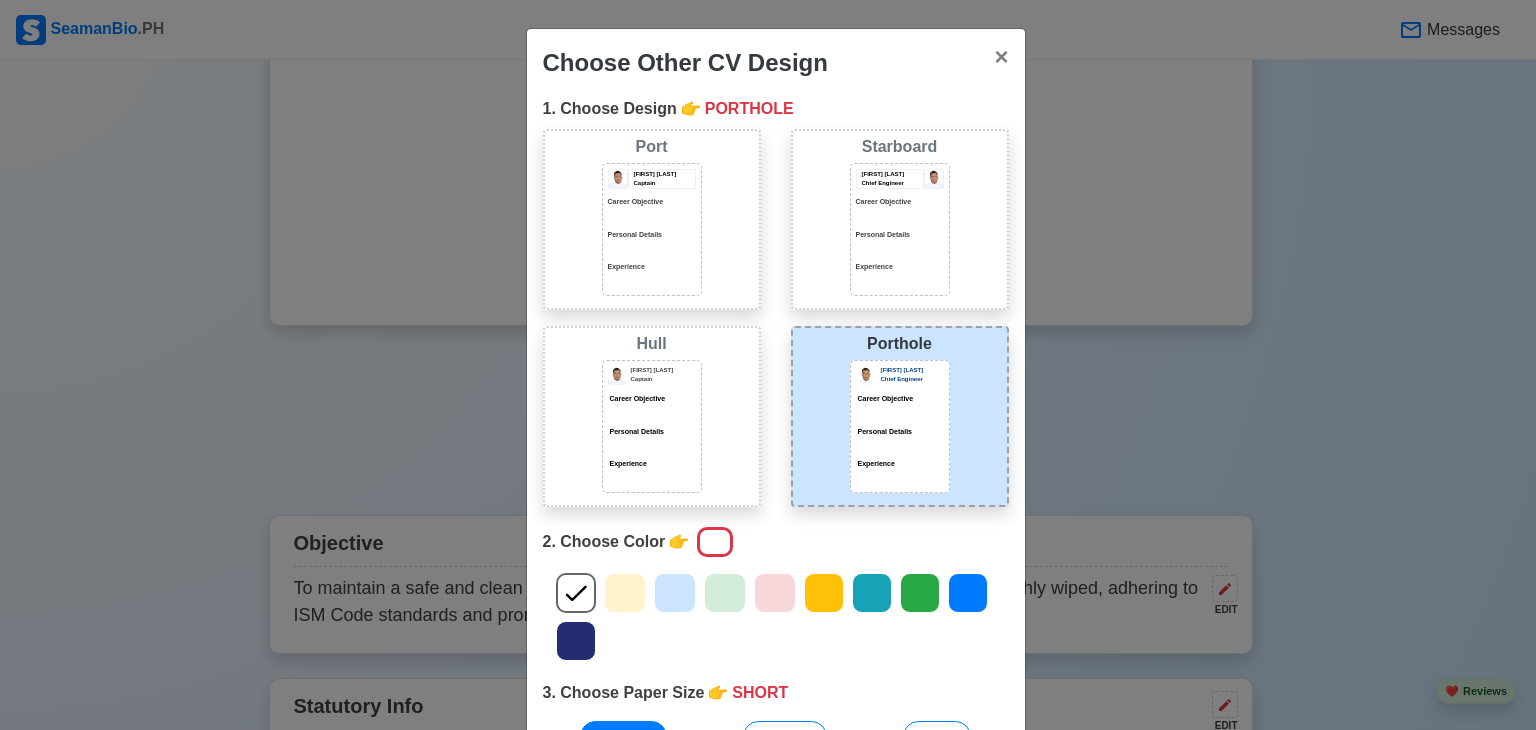 click at bounding box center (576, 641) 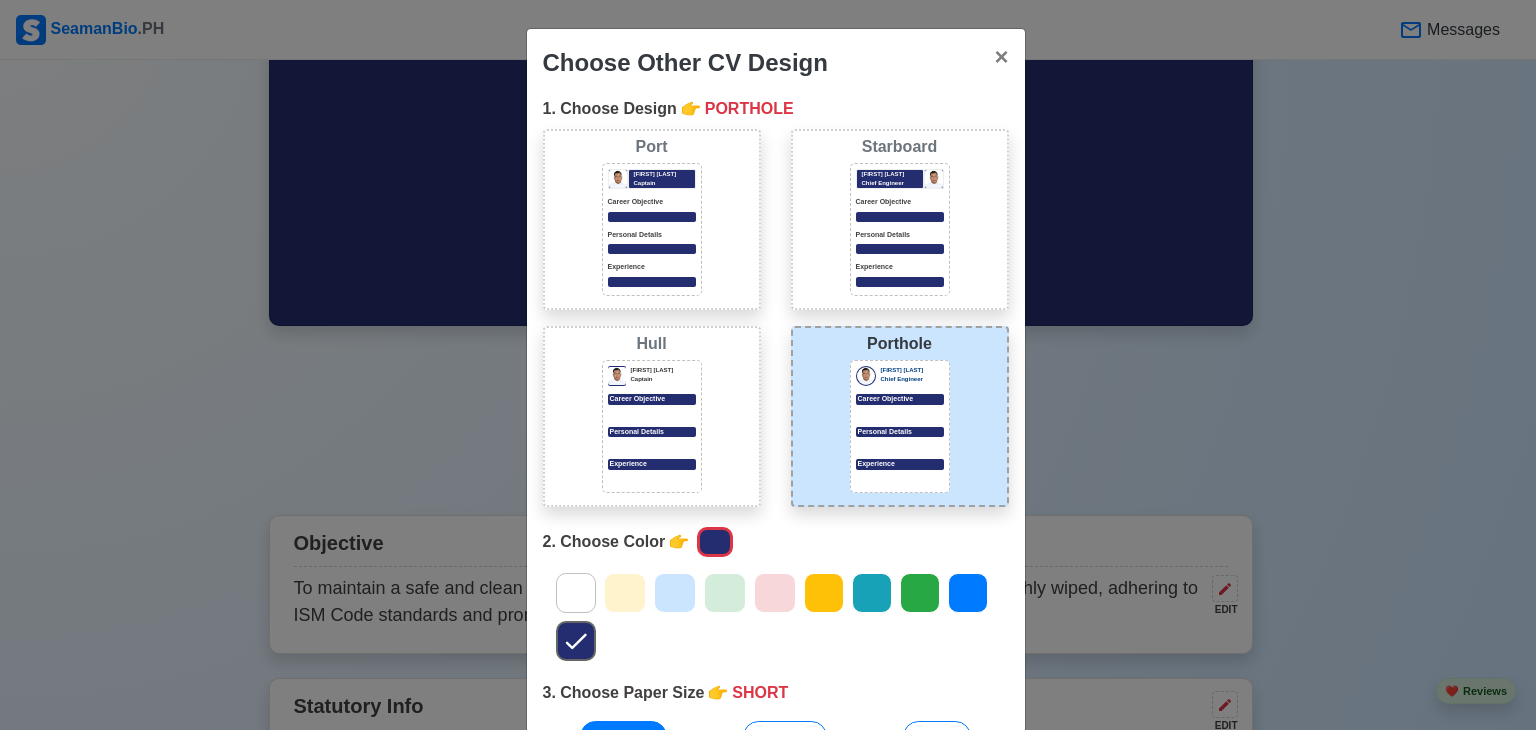 click 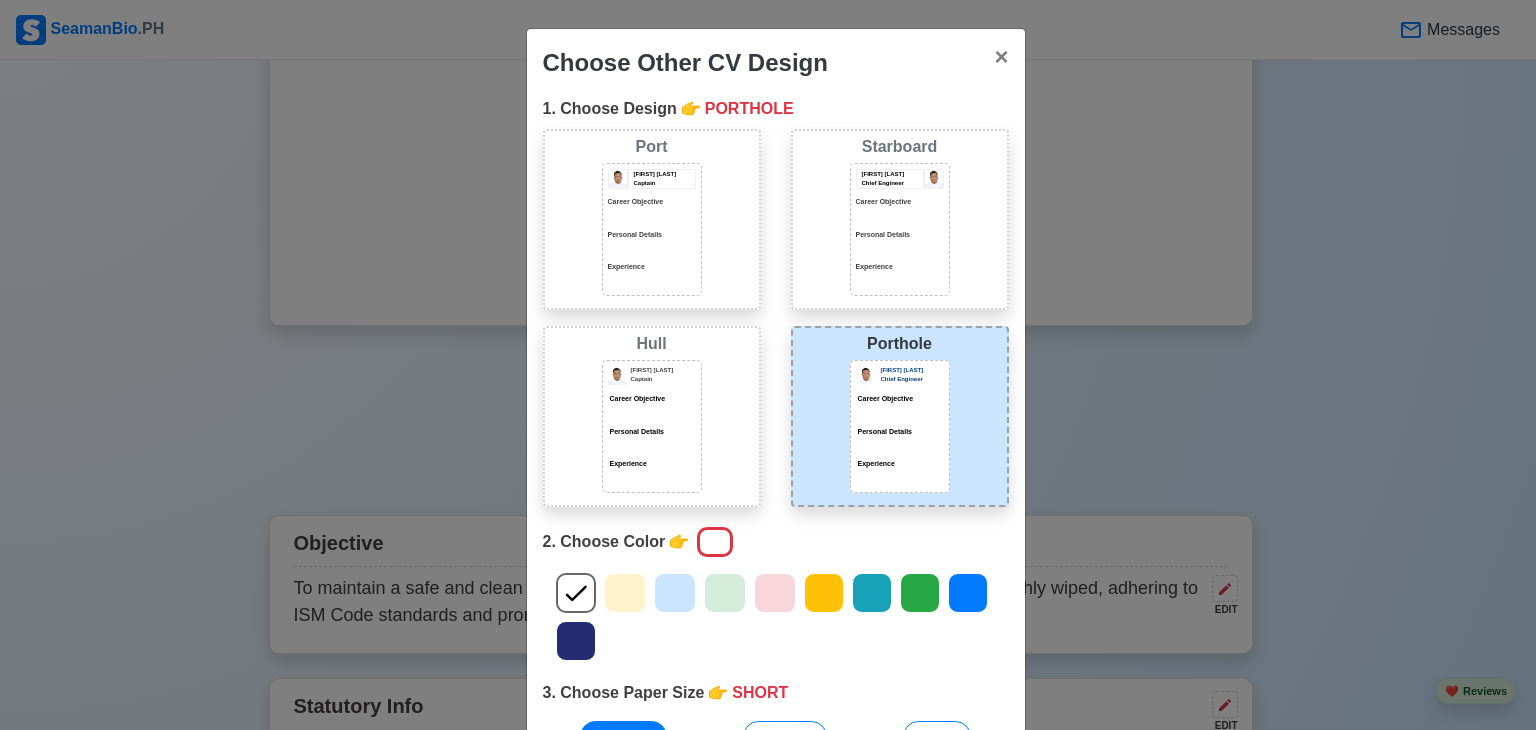 click on "[FIRST] [LAST] Chief Engineer Career Objective Personal Details Experience" at bounding box center [900, 426] 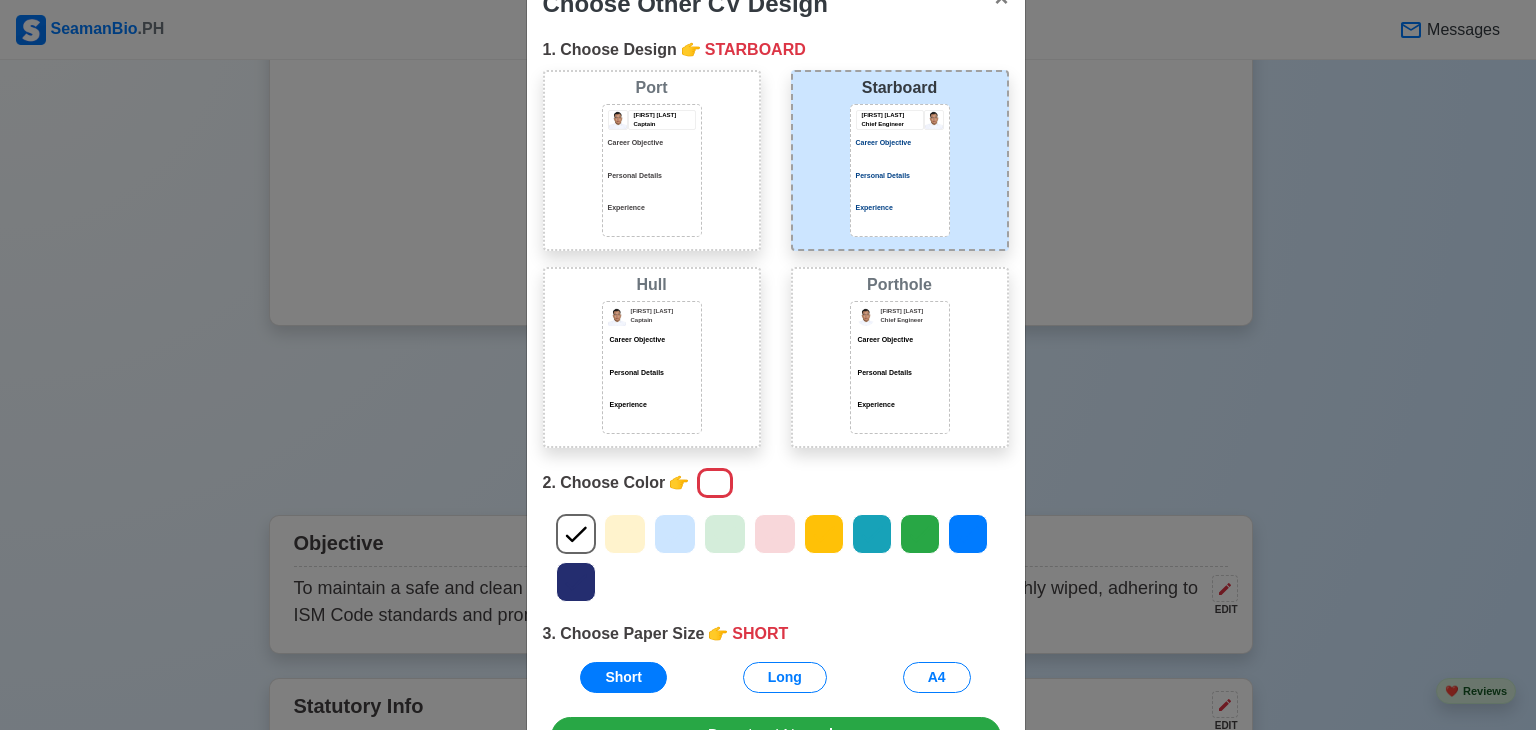scroll, scrollTop: 190, scrollLeft: 0, axis: vertical 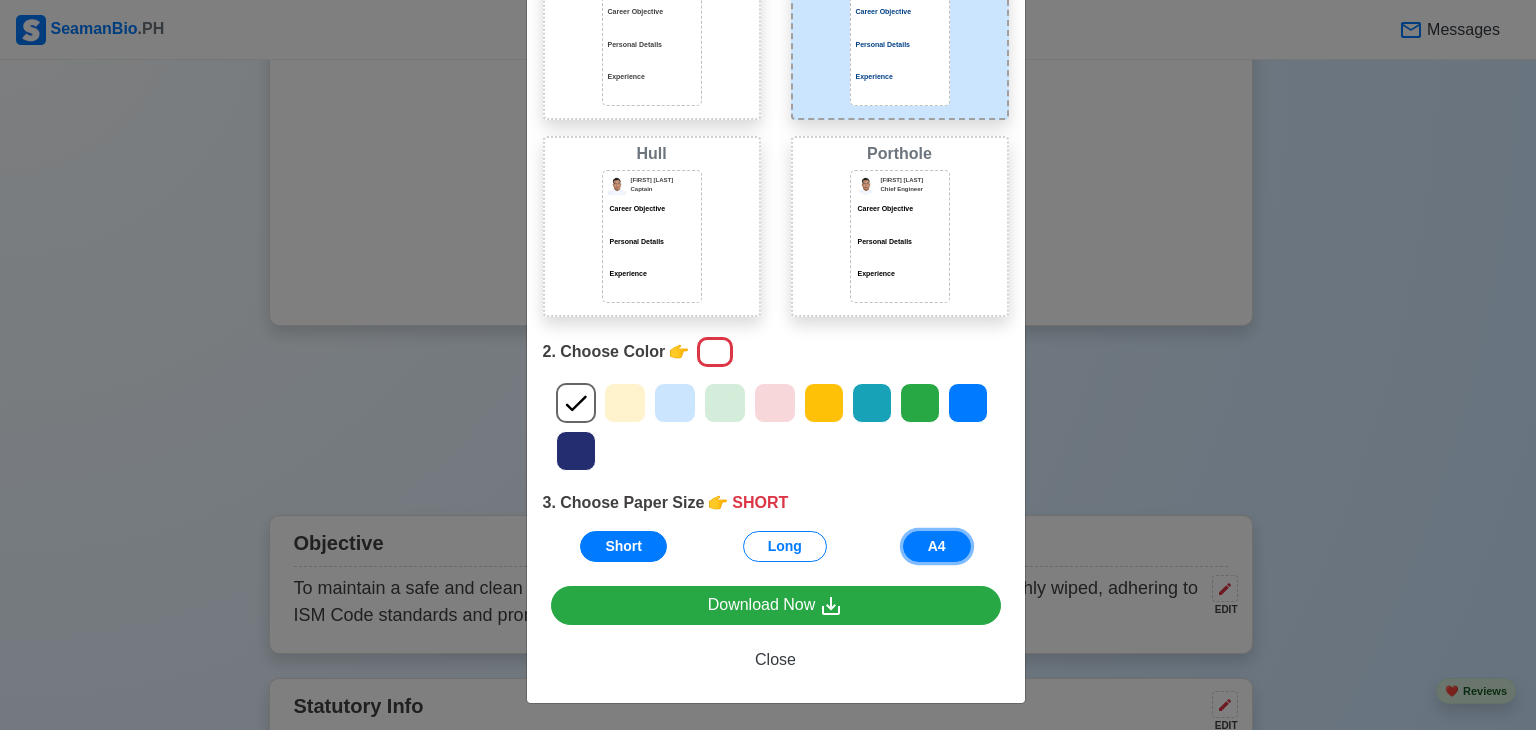 click on "A4" at bounding box center [937, 546] 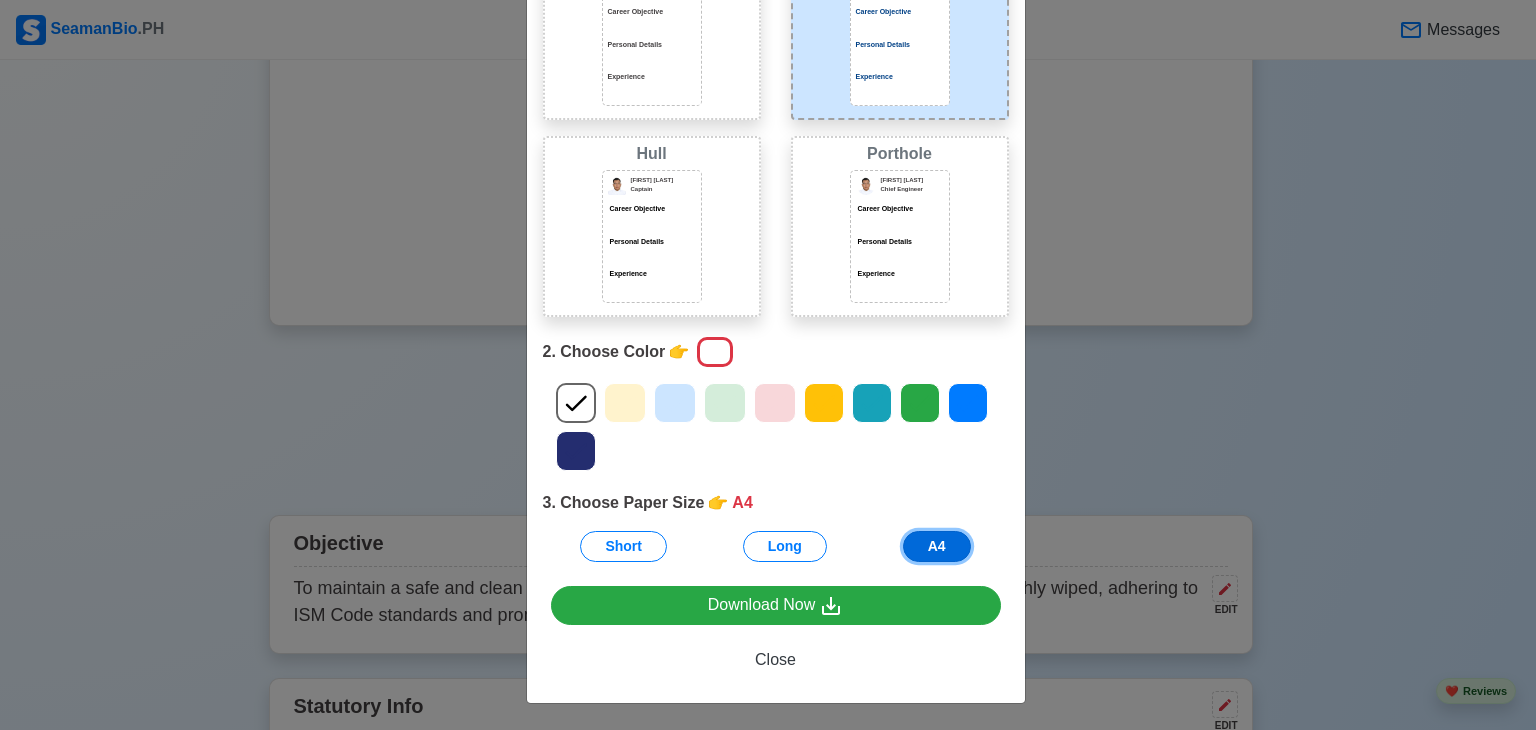 scroll, scrollTop: 190, scrollLeft: 0, axis: vertical 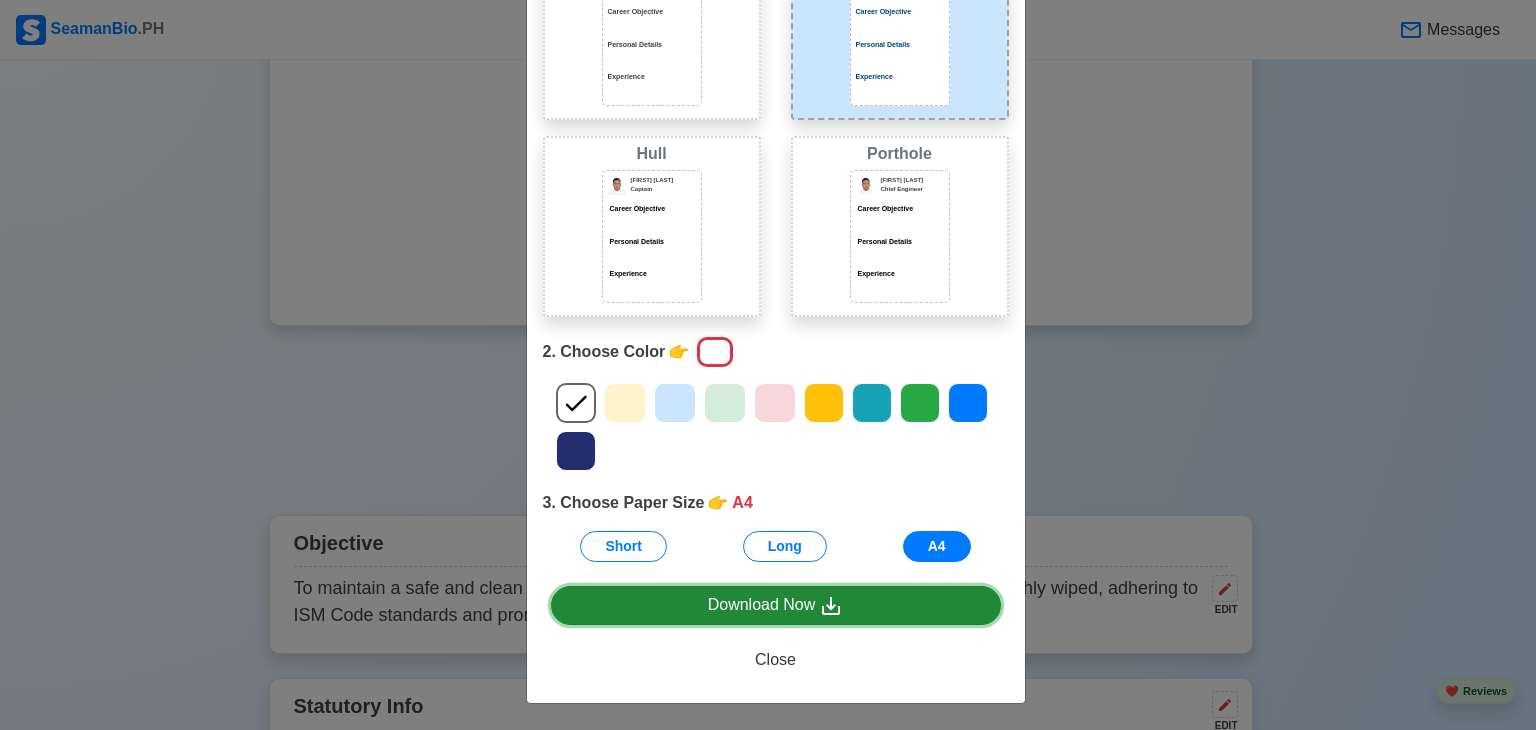 click on "Download Now" at bounding box center (776, 605) 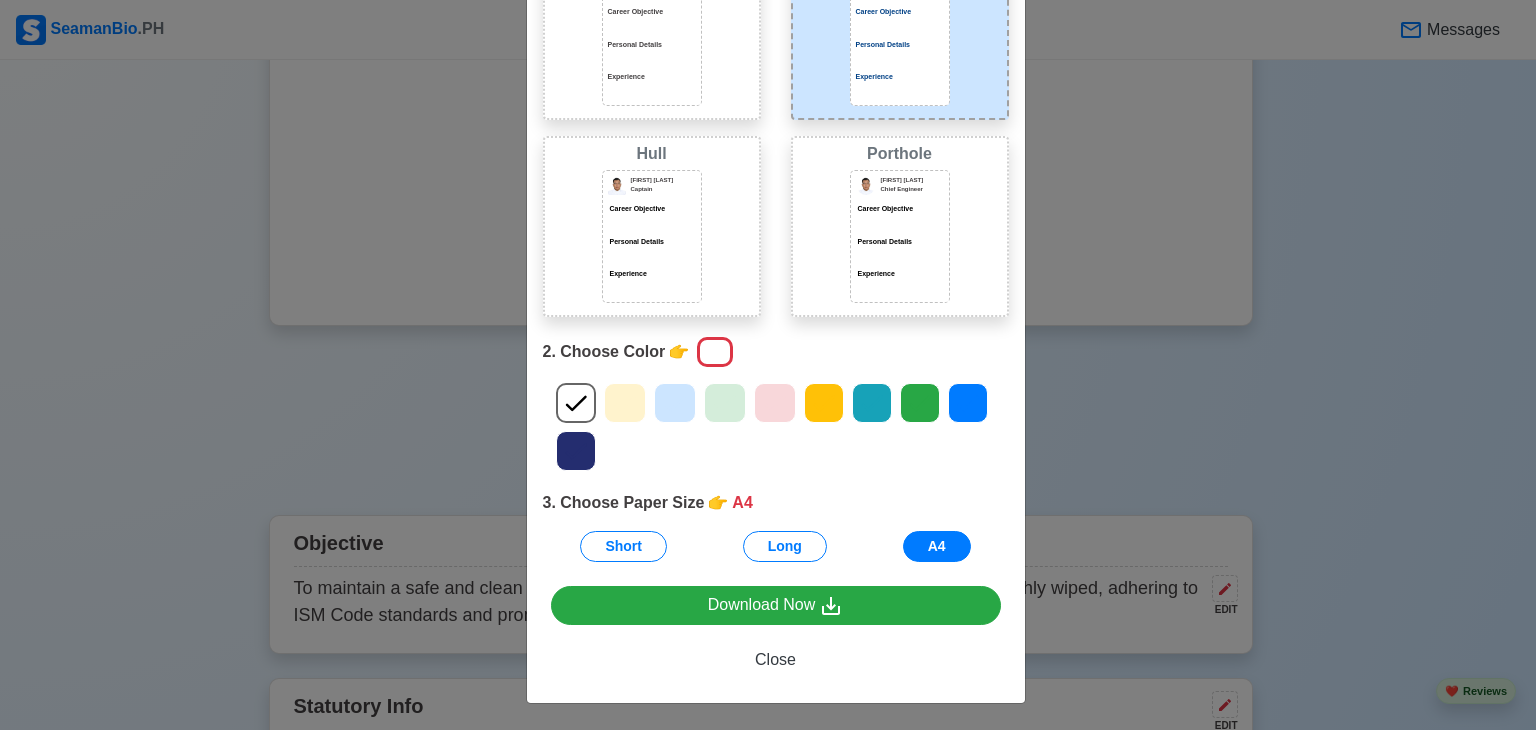click on "Choose Other CV Design × Close 1. Choose Design 👉 STARBOARD Port Donald Cris Captain Career Objective Personal Details Experience Starboard Jeffrey Gil Chief Engineer Career Objective Personal Details Experience Hull Donald Cris Captain Career Objective Personal Details Experience Porthole Jeffrey Gil Chief Engineer Career Objective Personal Details Experience 2. Choose Color 👉 3. Choose Paper Size 👉 A4 Short Long A4 Download Now Close" at bounding box center (768, 365) 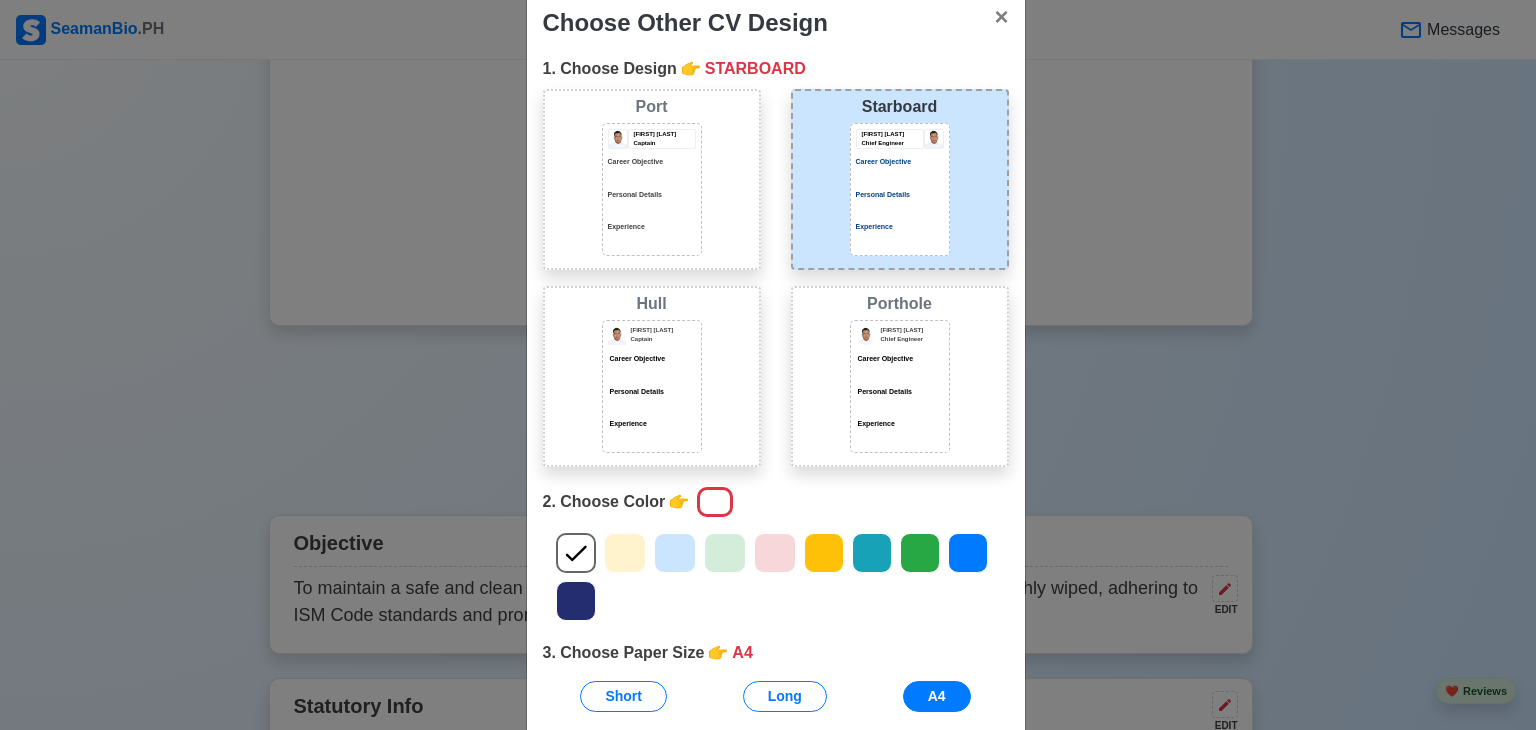 scroll, scrollTop: 0, scrollLeft: 0, axis: both 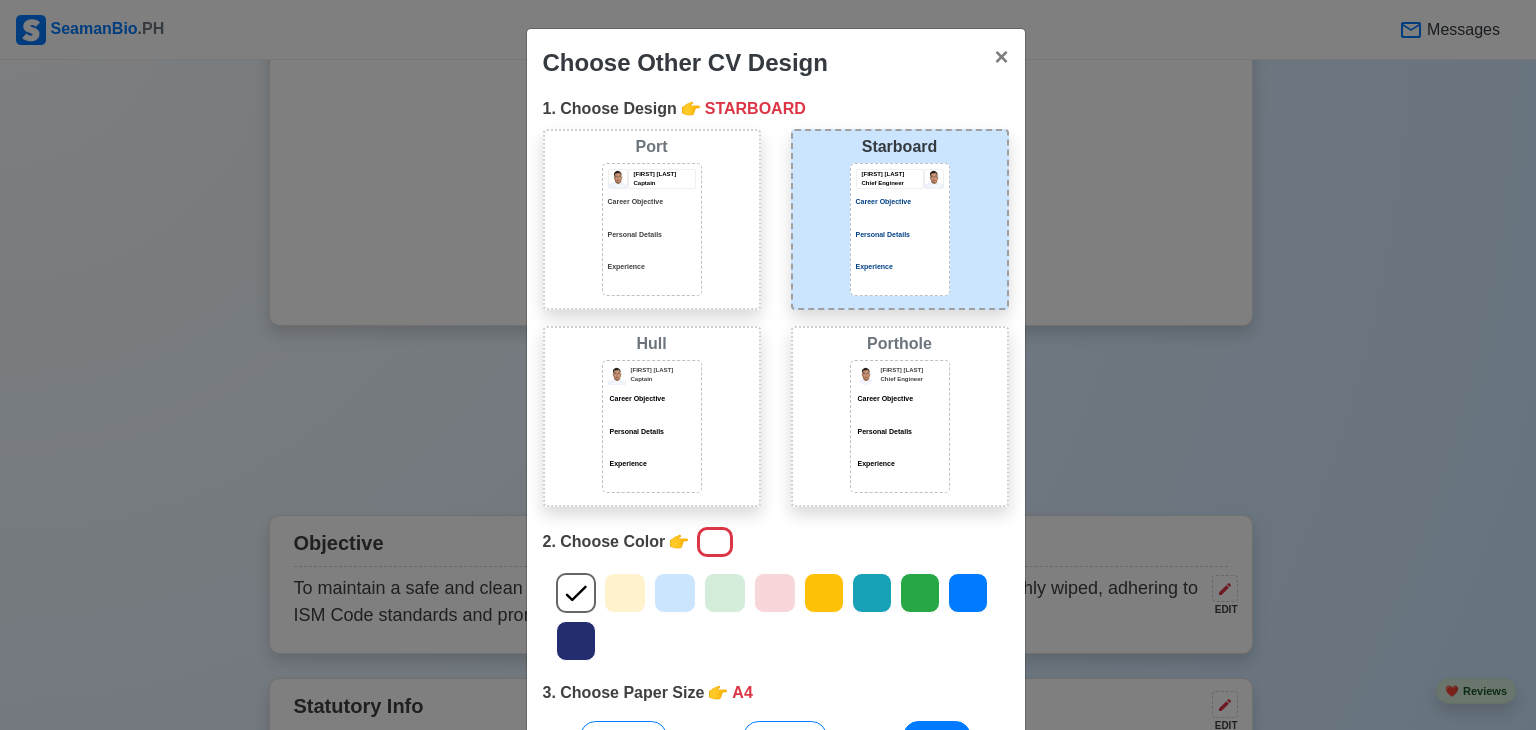 click 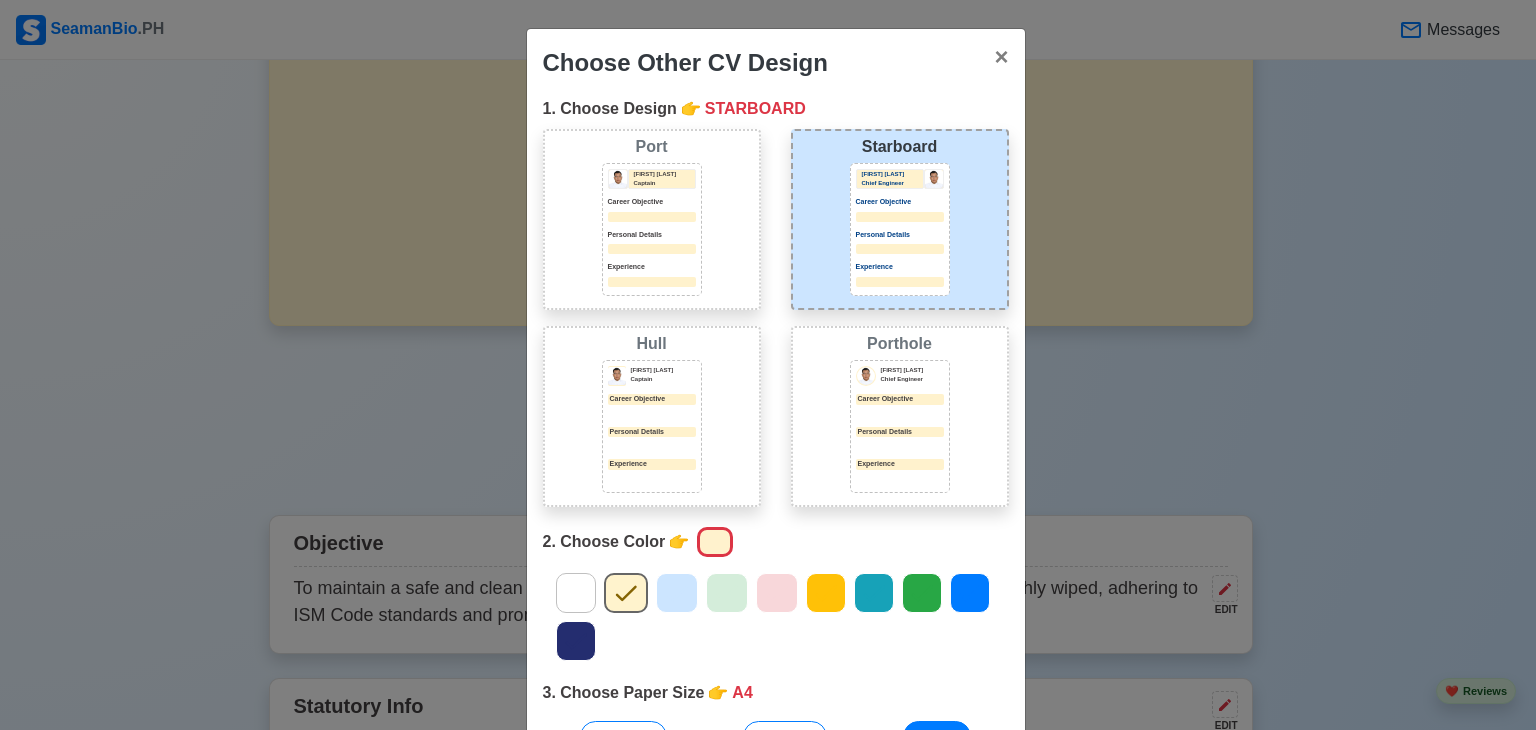 click 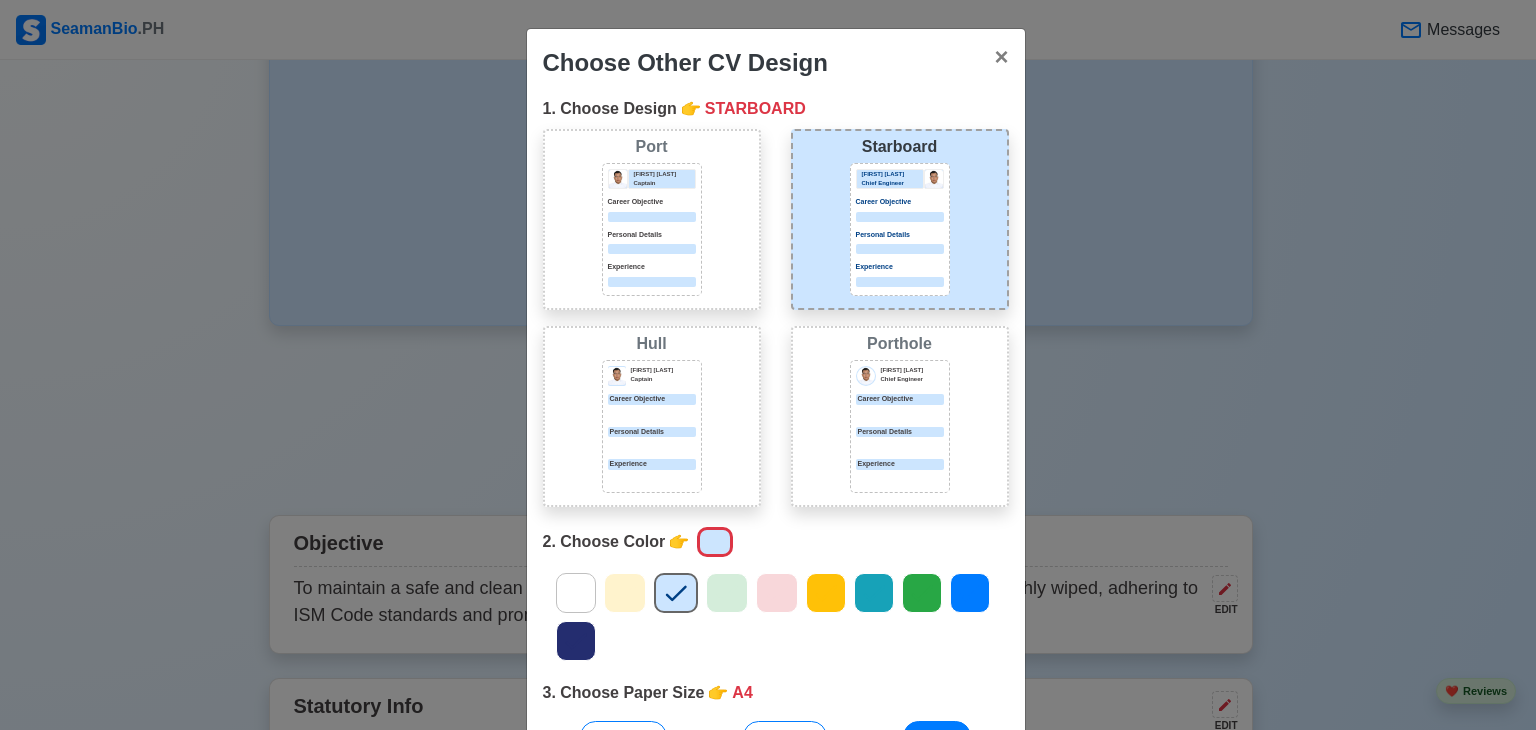 click on "Chief Engineer" at bounding box center [912, 379] 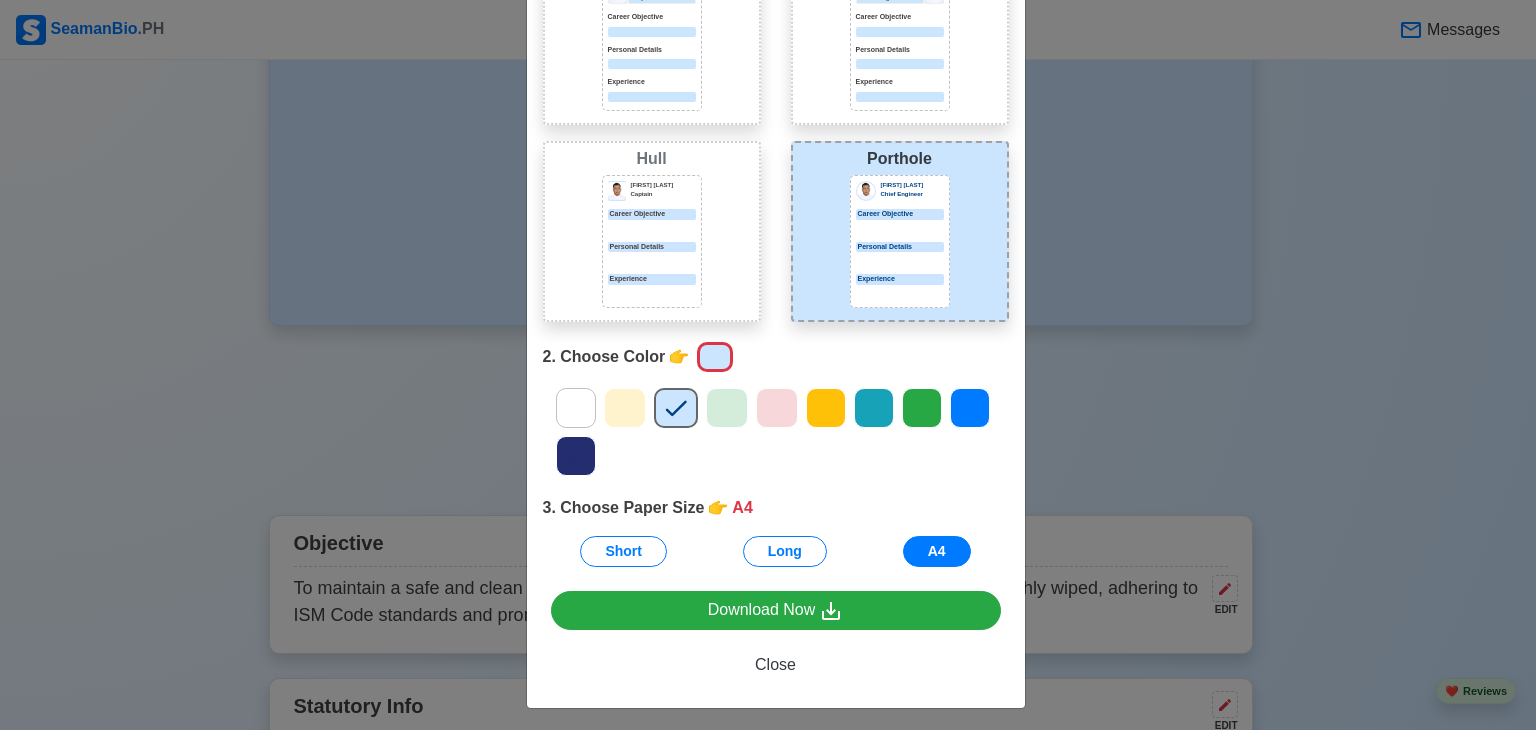 scroll, scrollTop: 190, scrollLeft: 0, axis: vertical 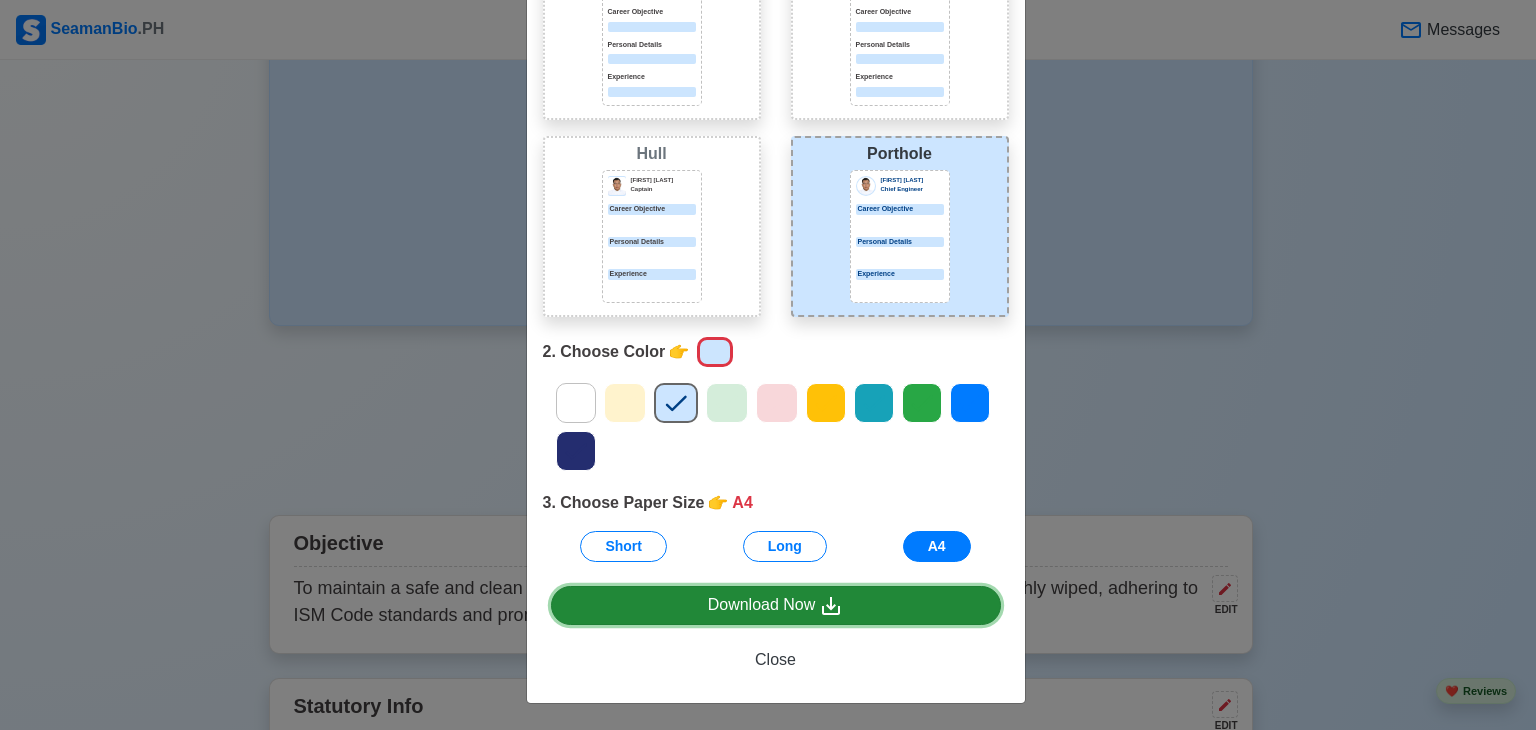 click on "Download Now" at bounding box center [776, 605] 